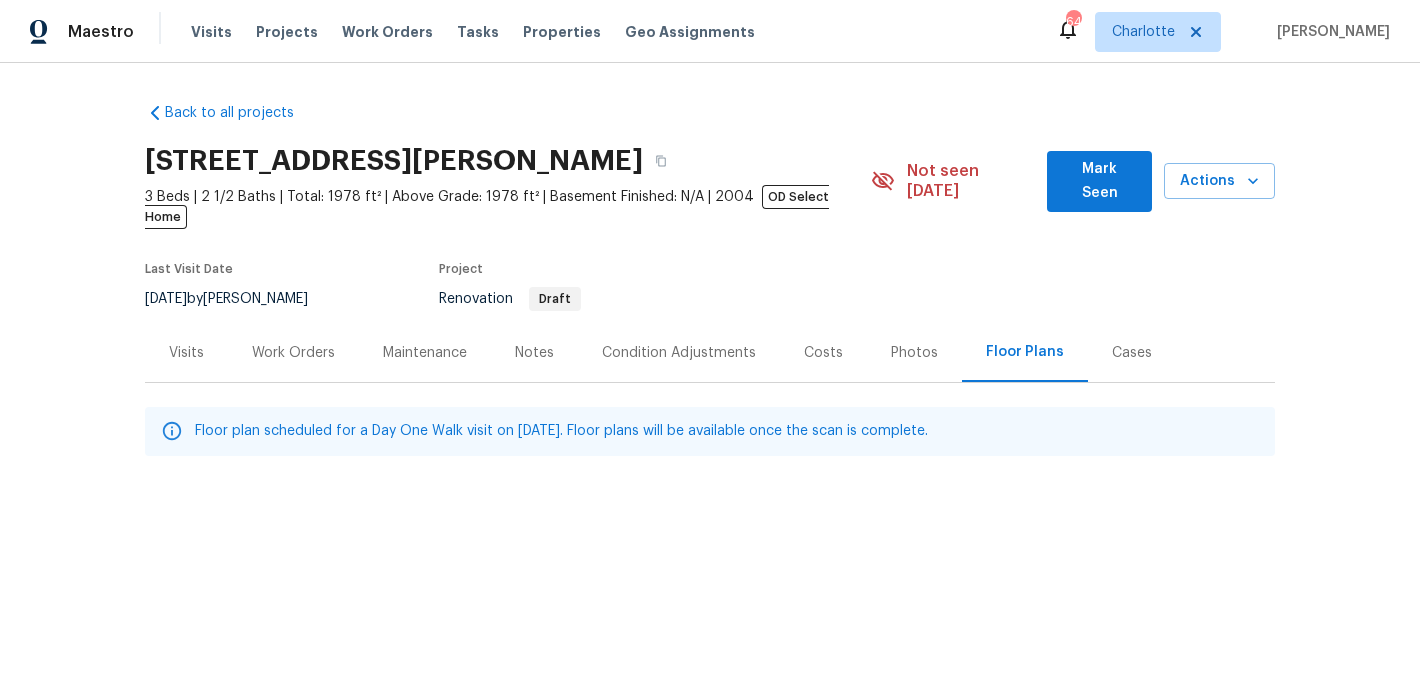 scroll, scrollTop: 0, scrollLeft: 0, axis: both 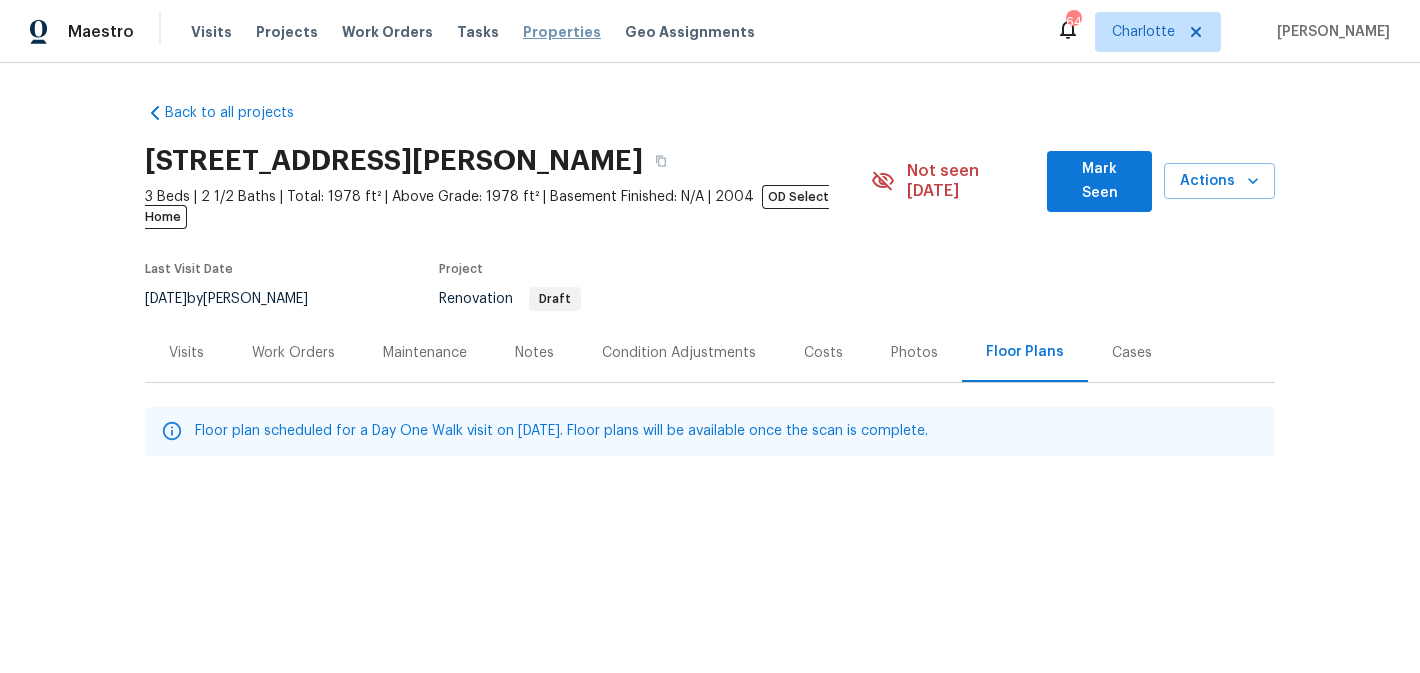 click on "Properties" at bounding box center (562, 32) 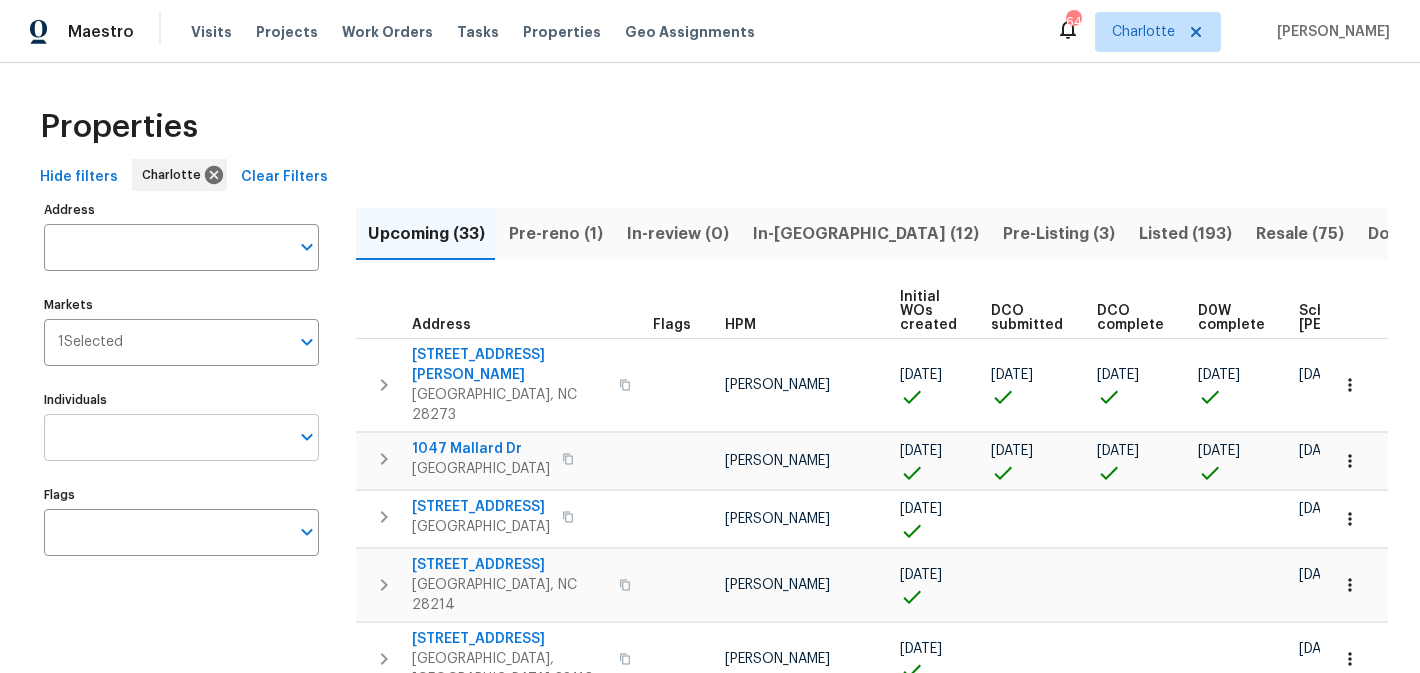 click on "Individuals" at bounding box center [166, 437] 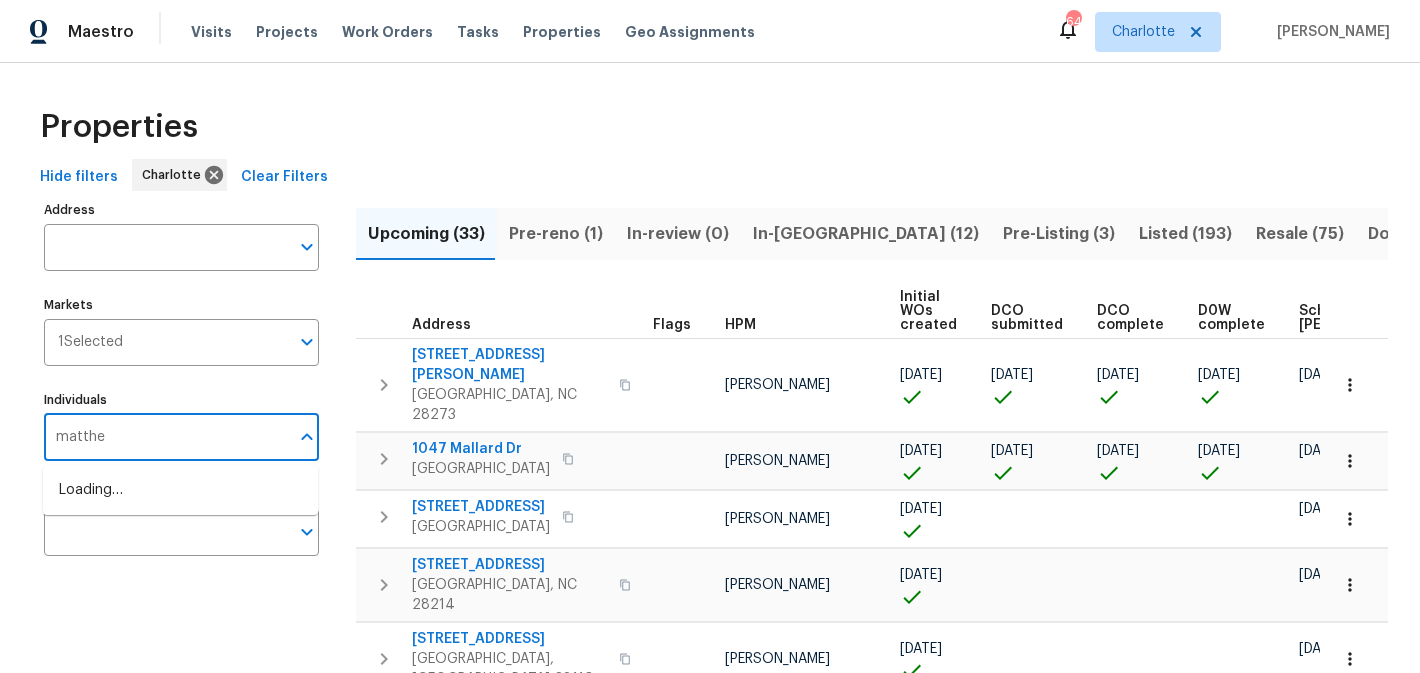 type on "matthew" 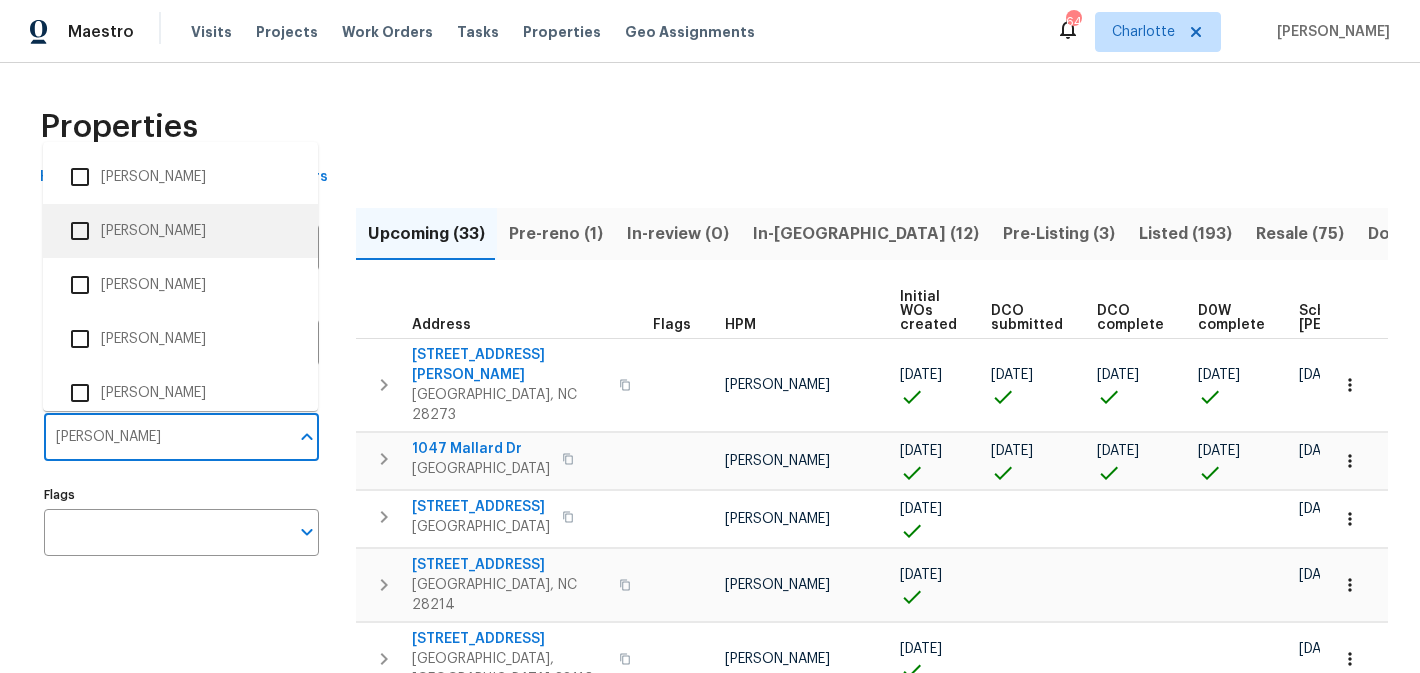 click on "[PERSON_NAME]" at bounding box center (180, 231) 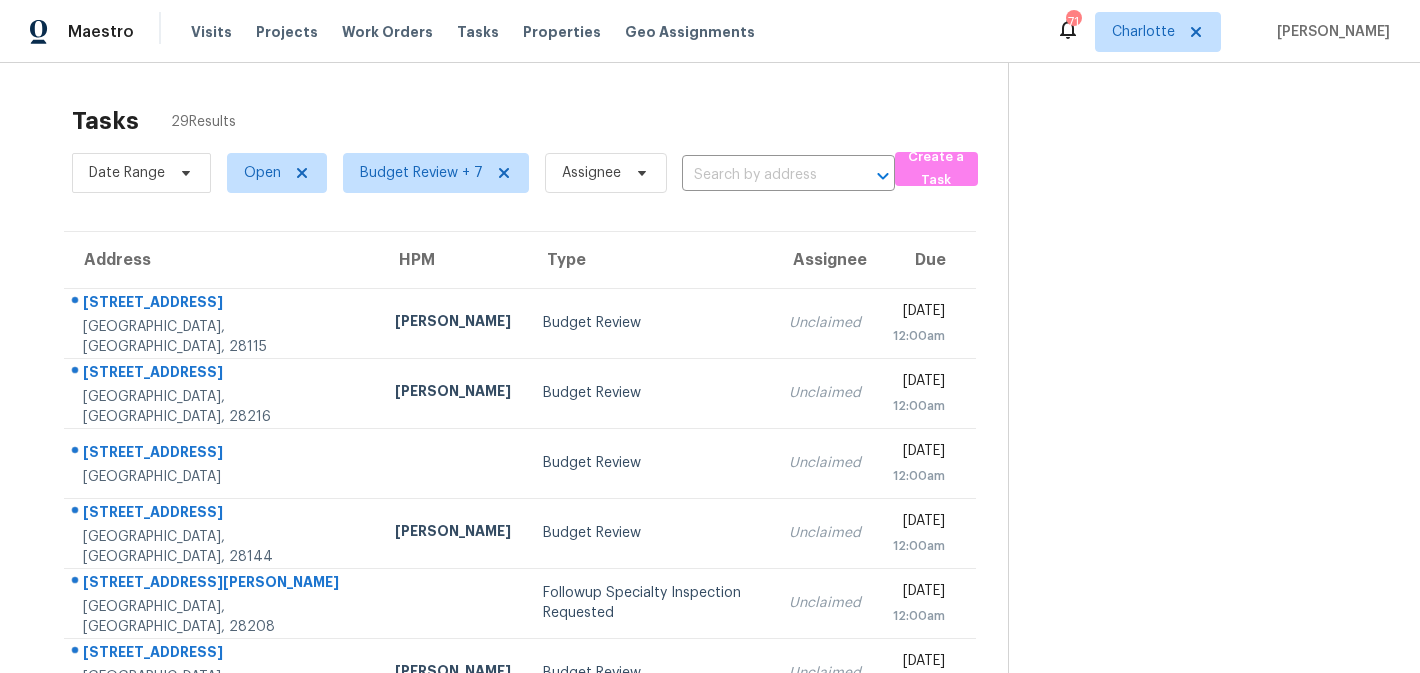 scroll, scrollTop: 0, scrollLeft: 0, axis: both 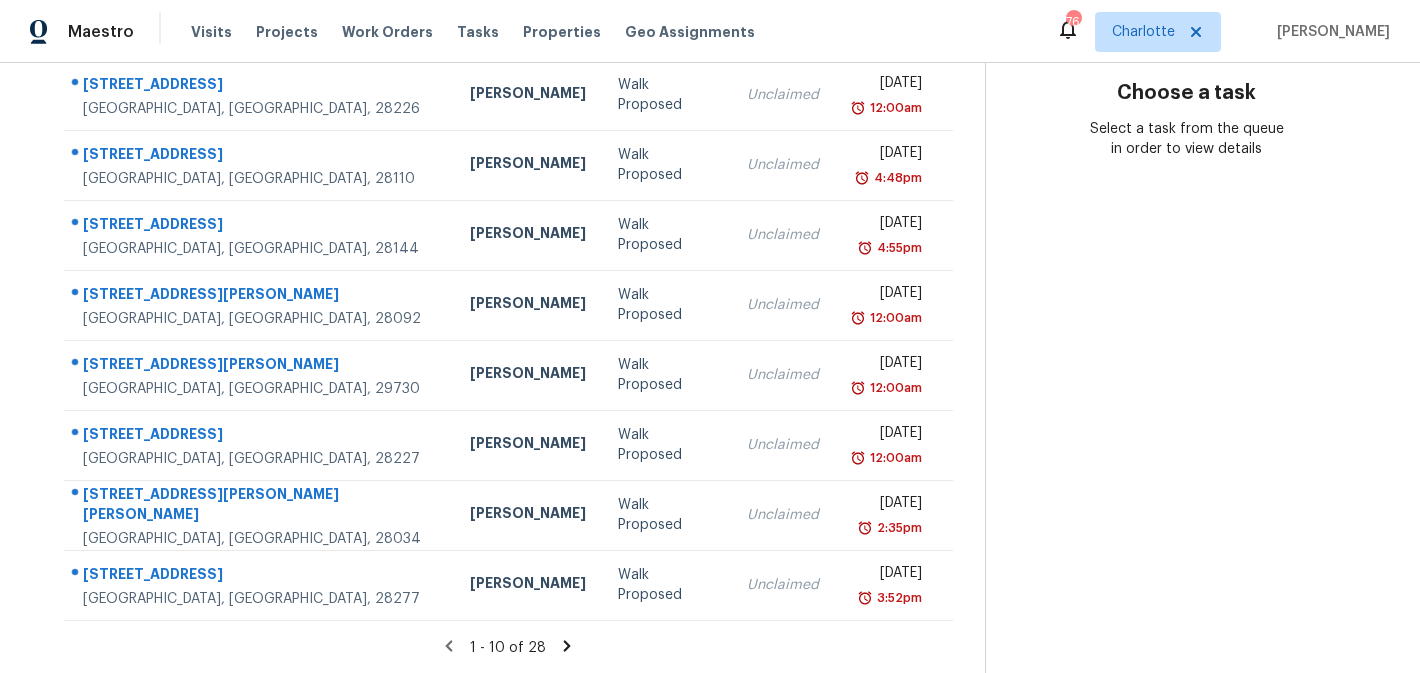 click 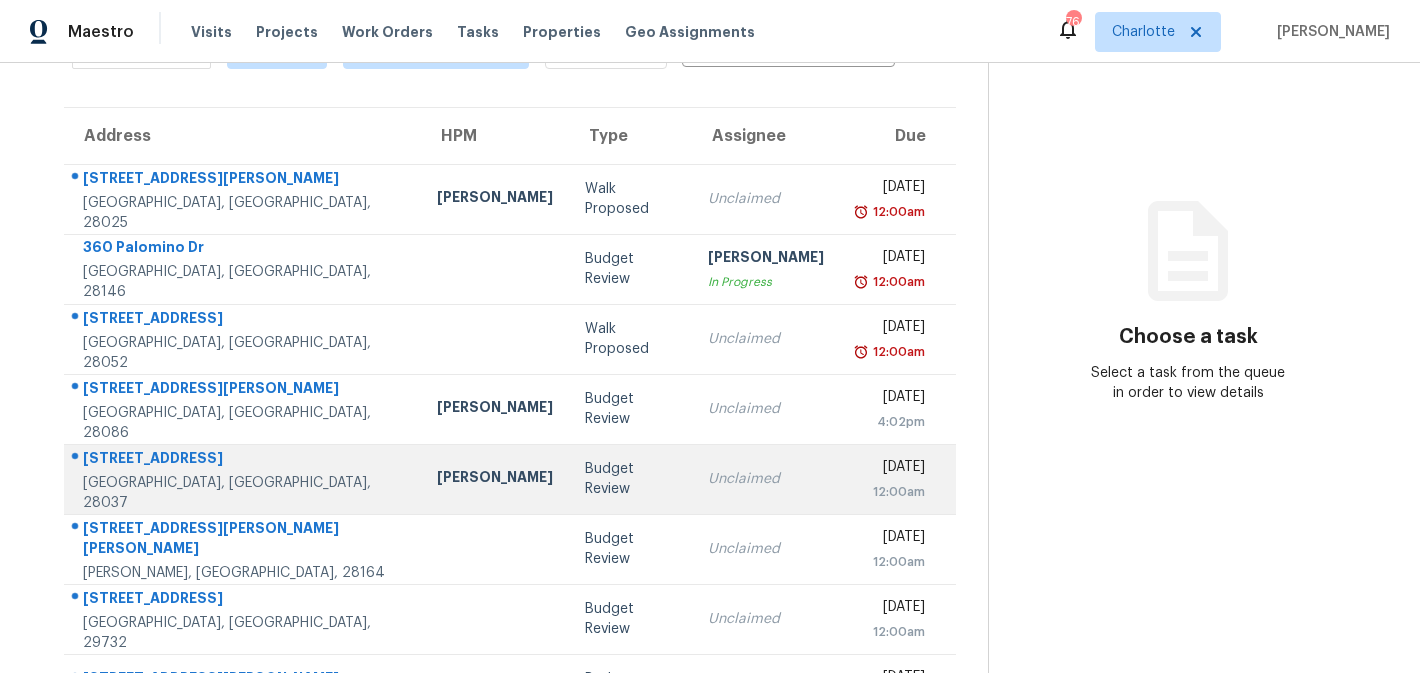 scroll, scrollTop: 146, scrollLeft: 0, axis: vertical 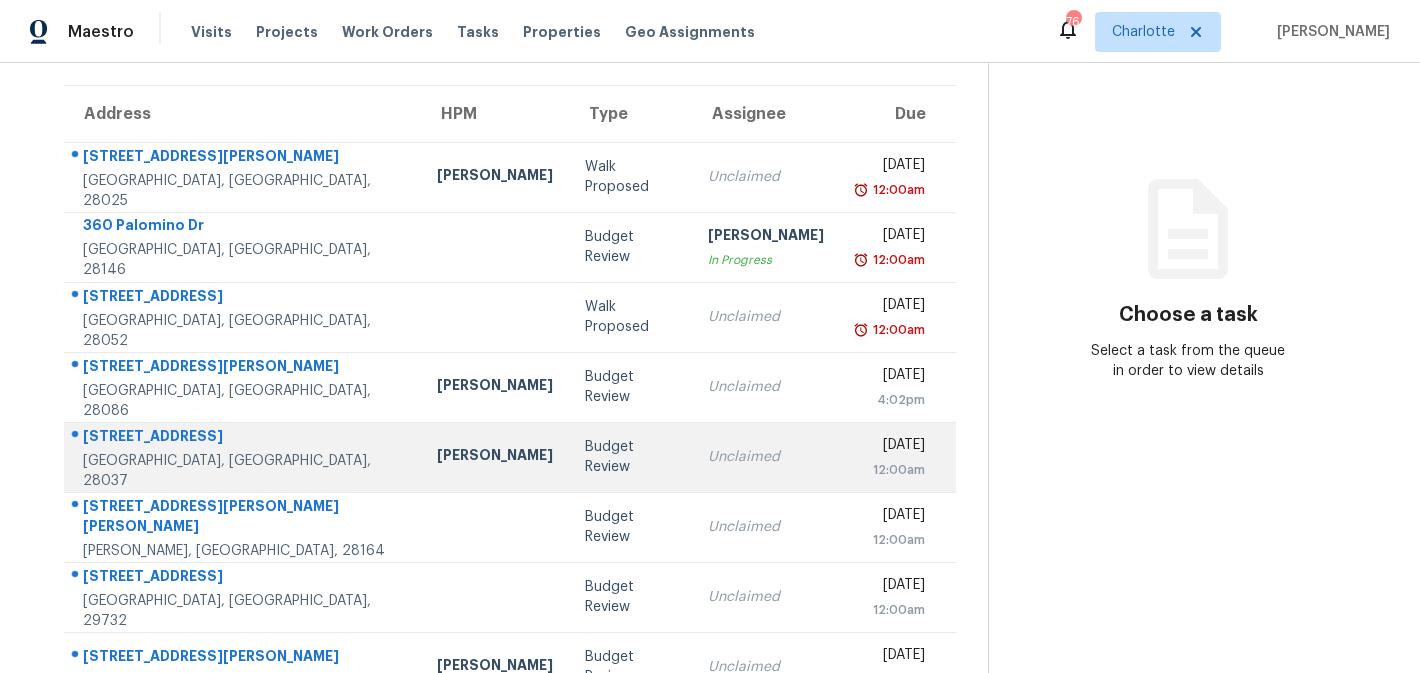 click on "Unclaimed" at bounding box center (766, 457) 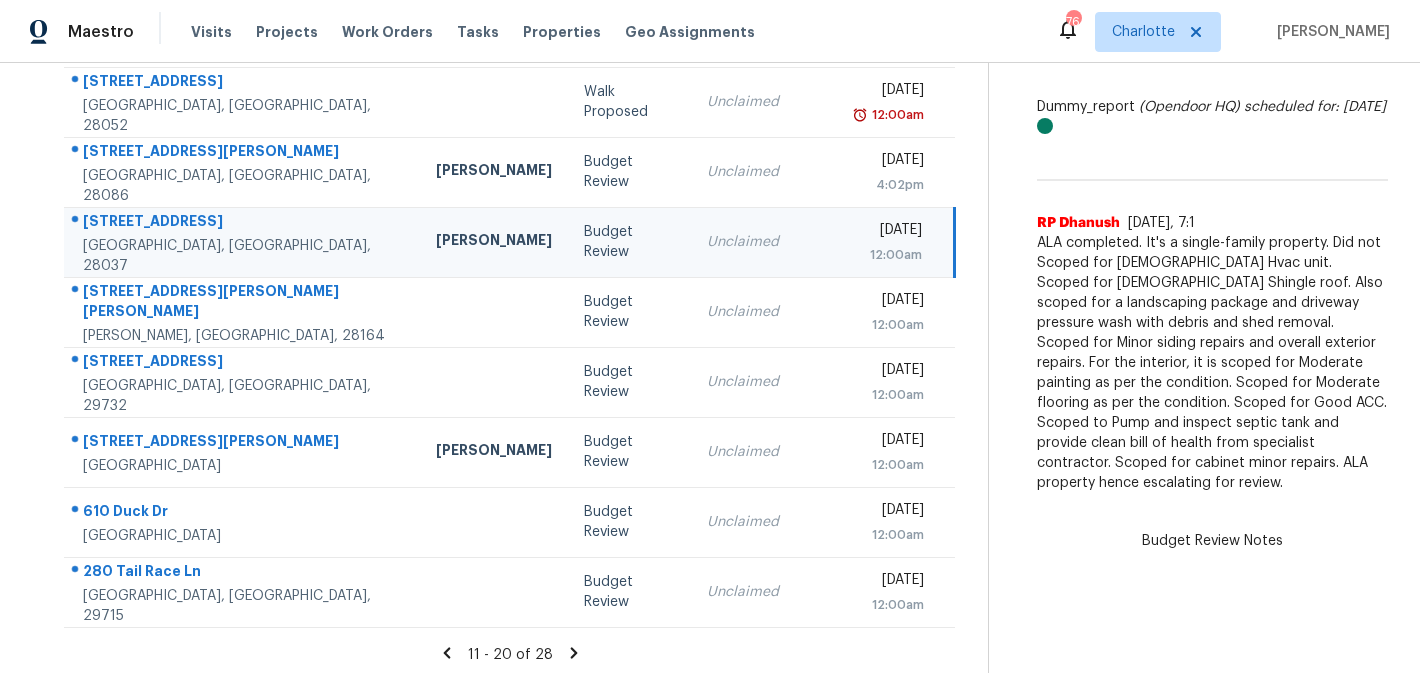 scroll, scrollTop: 368, scrollLeft: 0, axis: vertical 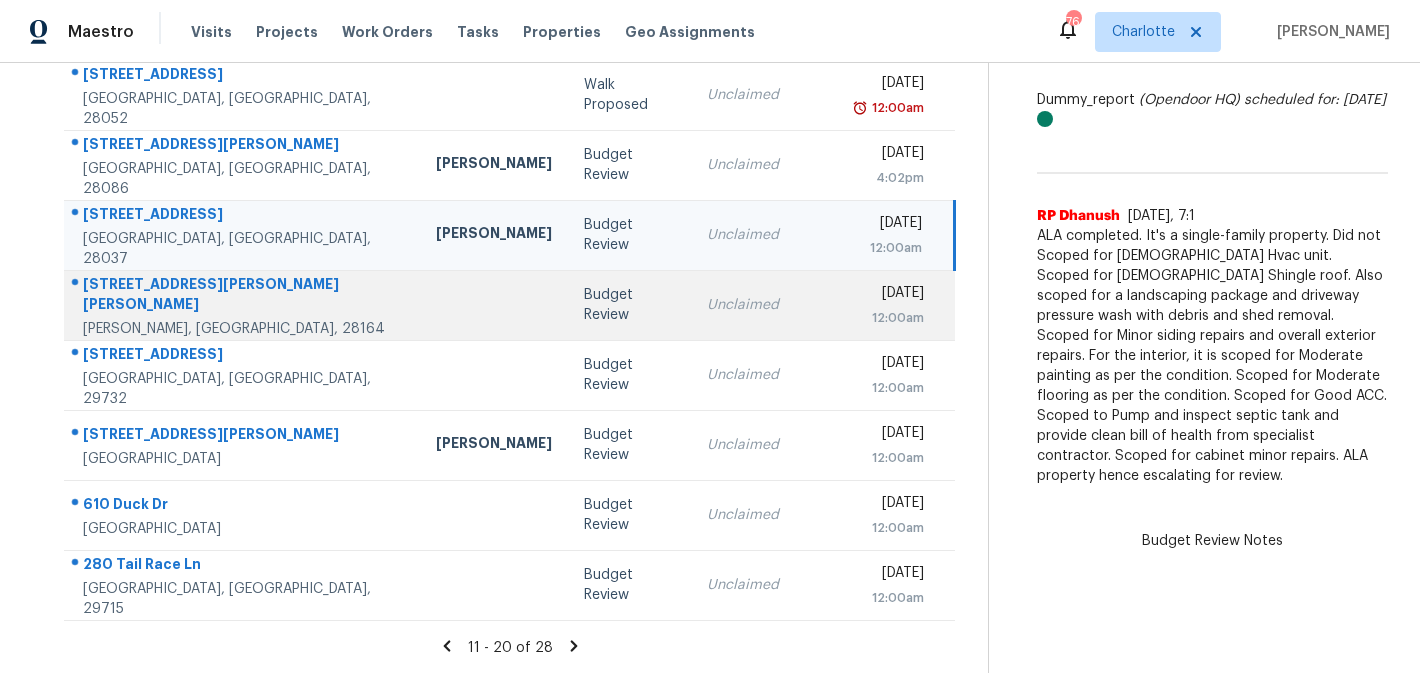 click on "[DATE]" at bounding box center (889, 295) 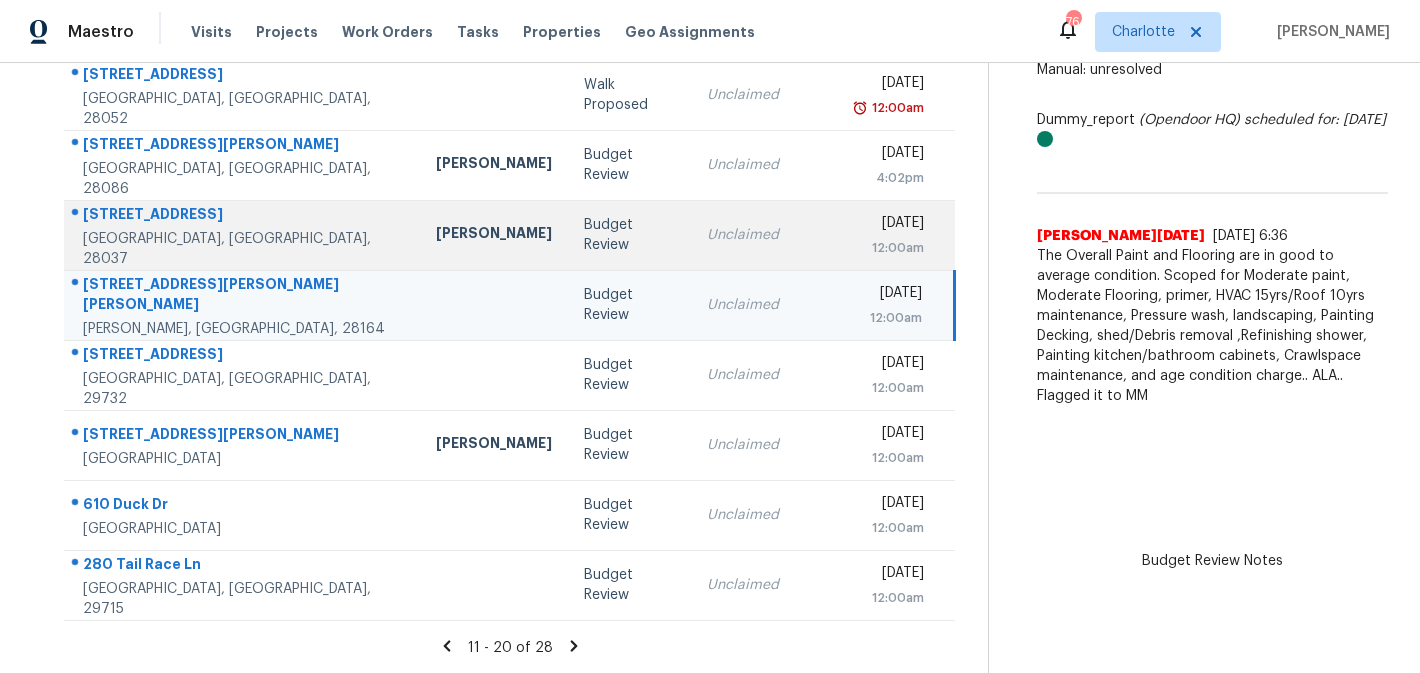 click on "Unclaimed" at bounding box center [765, 235] 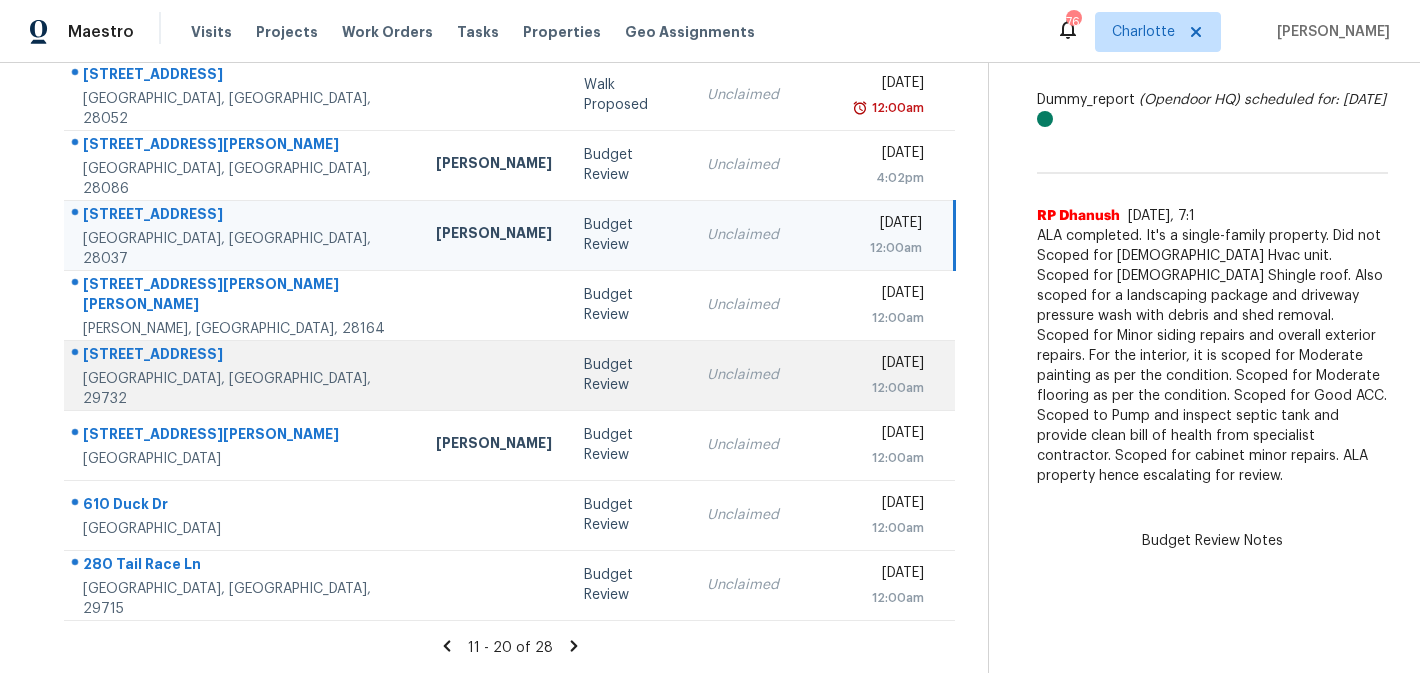 click on "Unclaimed" at bounding box center (765, 375) 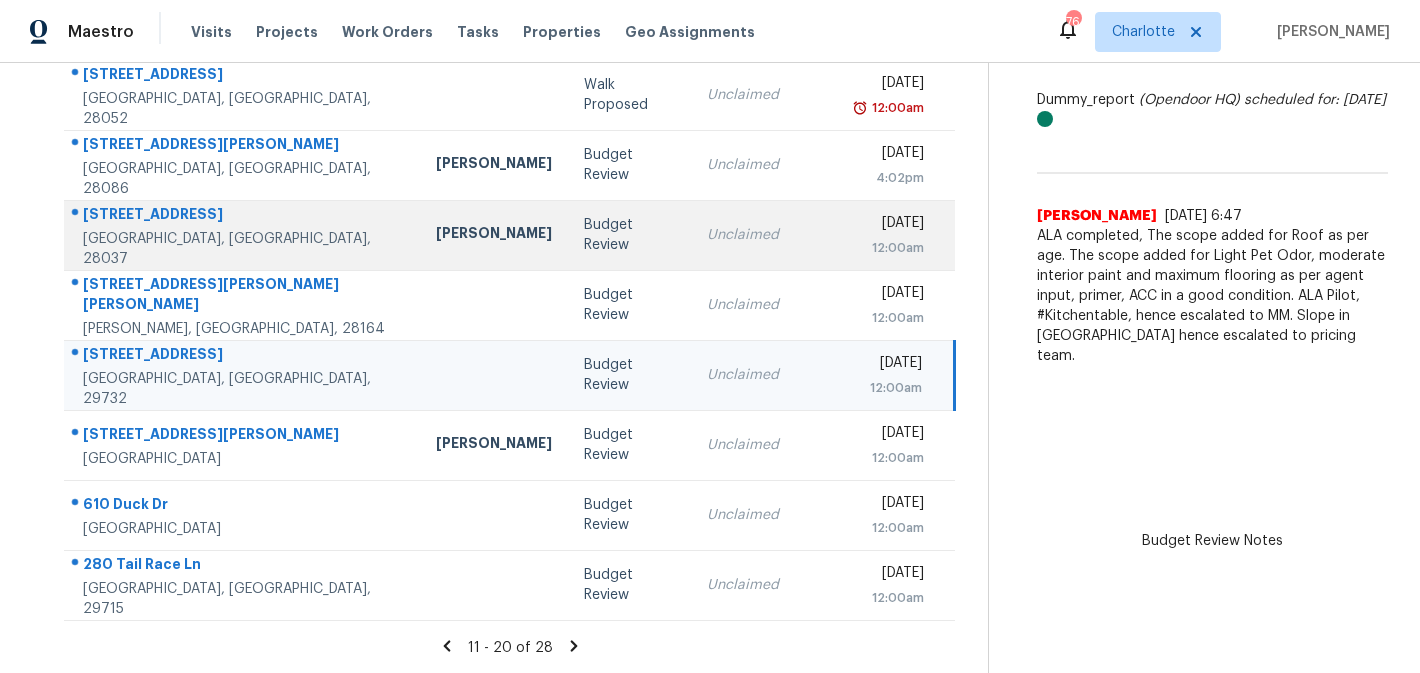 click on "Unclaimed" at bounding box center (765, 235) 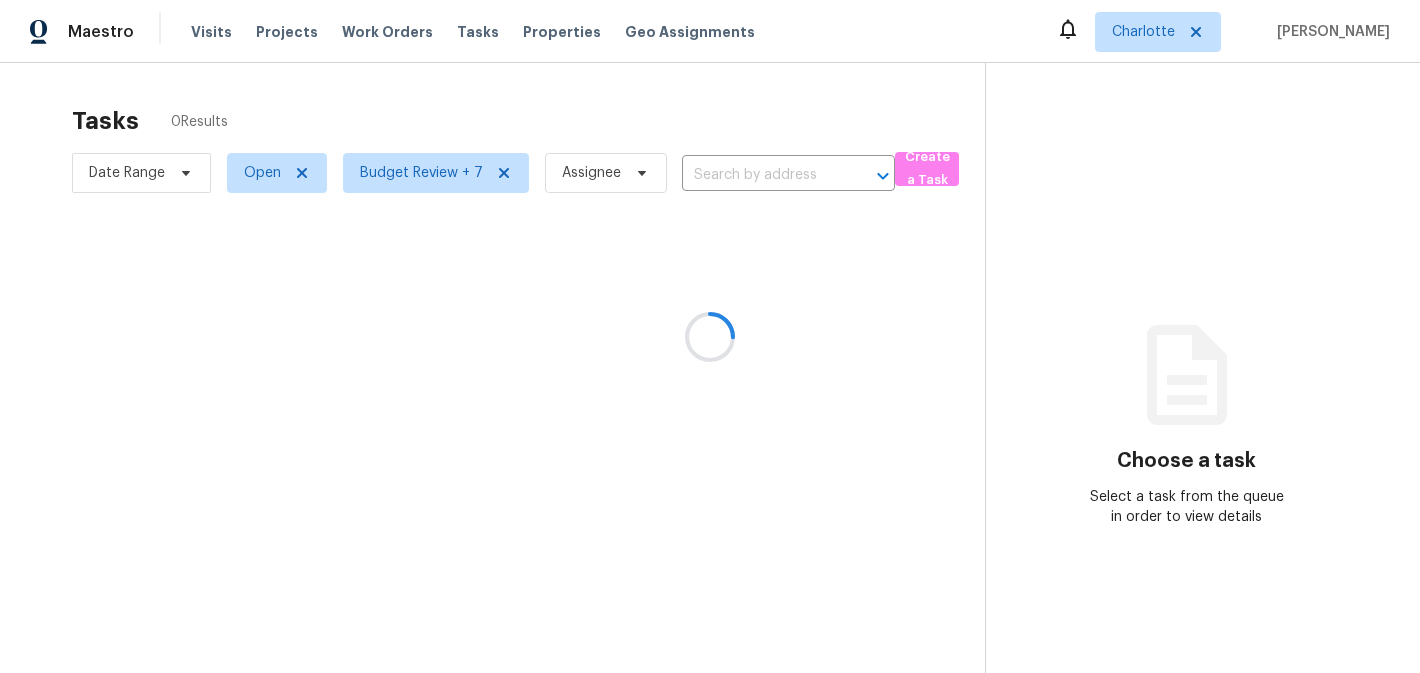 scroll, scrollTop: 0, scrollLeft: 0, axis: both 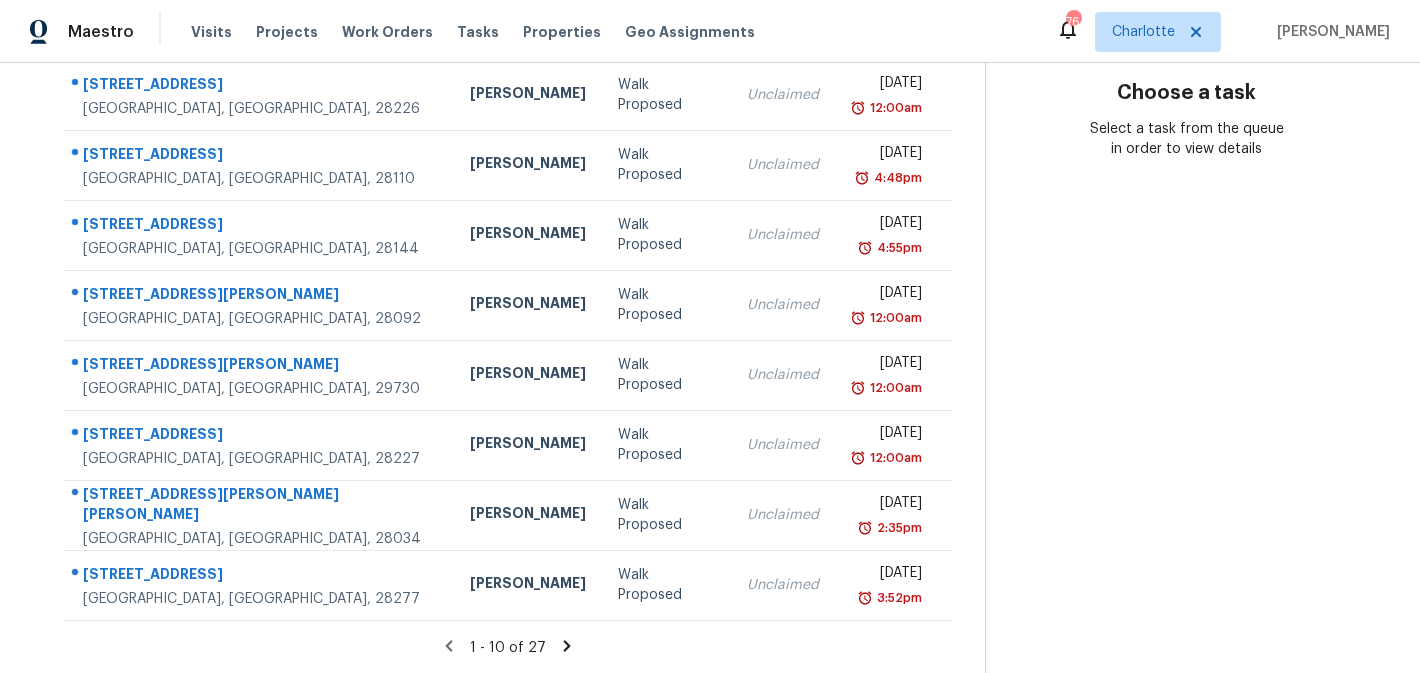 click 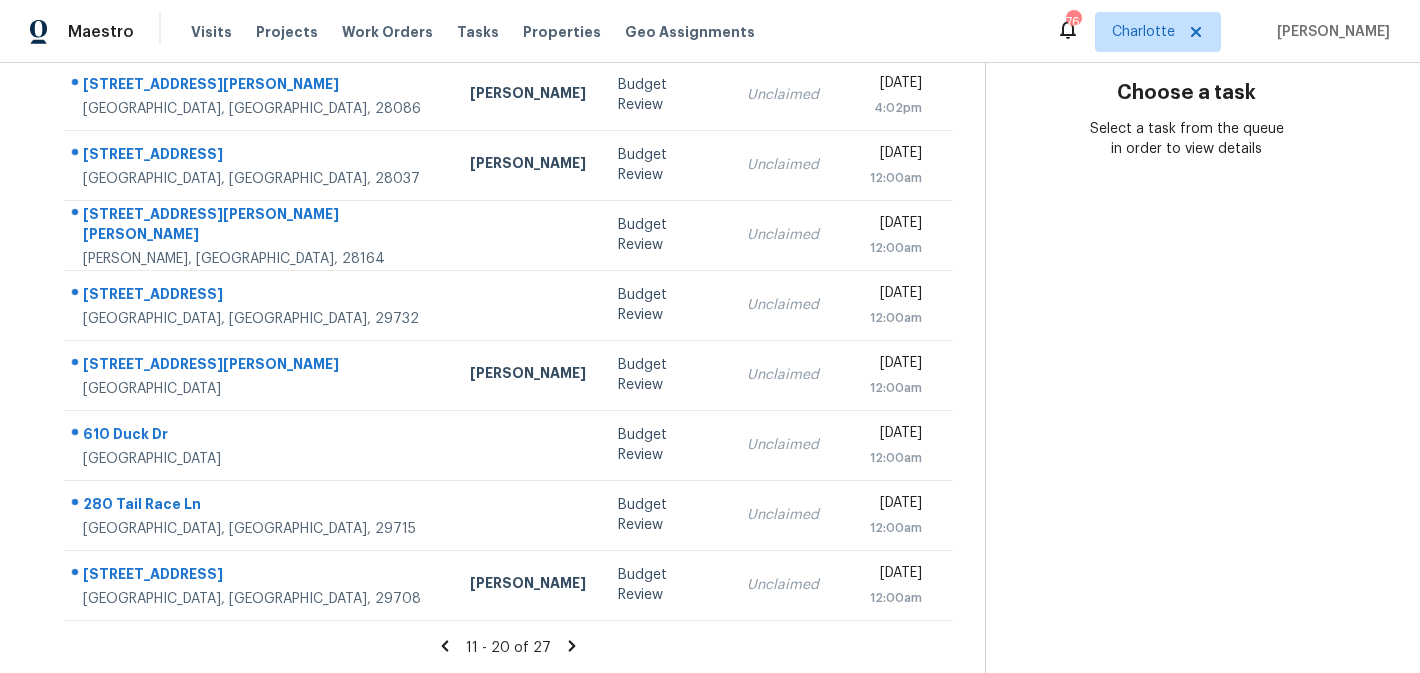 scroll, scrollTop: 0, scrollLeft: 0, axis: both 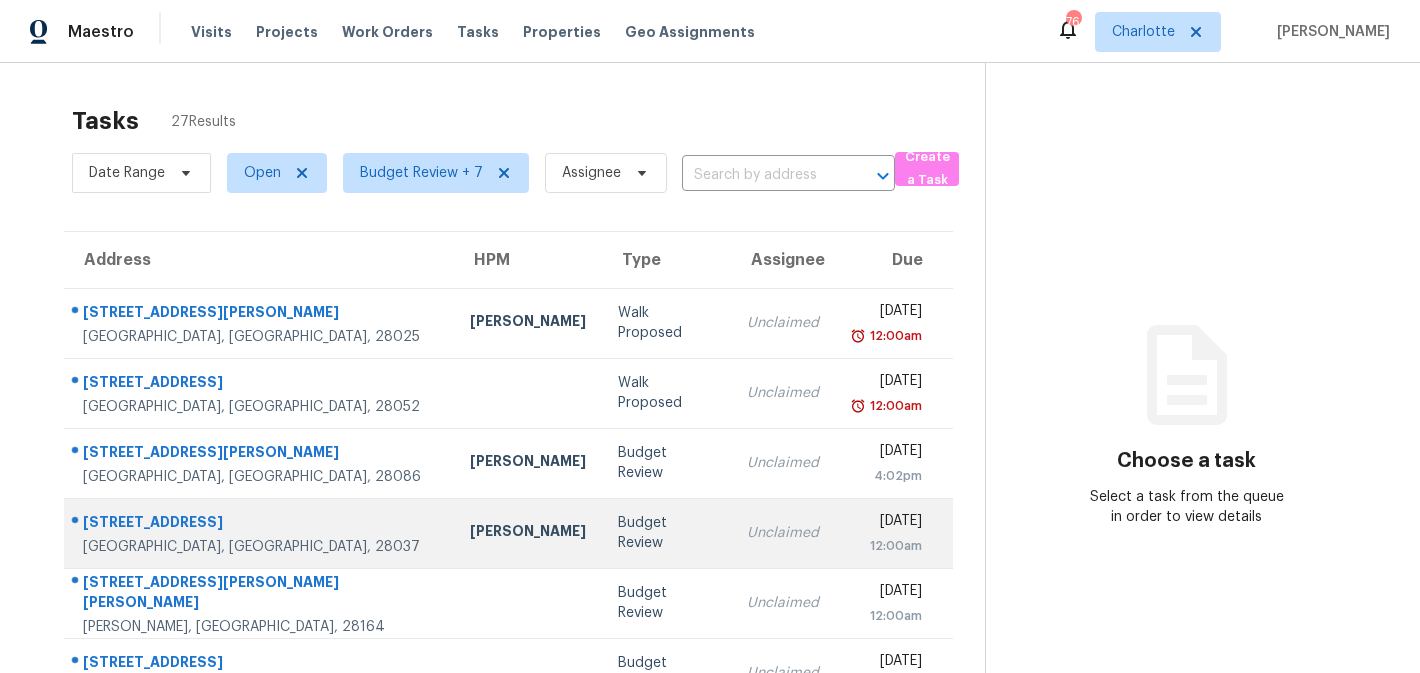 click on "Unclaimed" at bounding box center [783, 533] 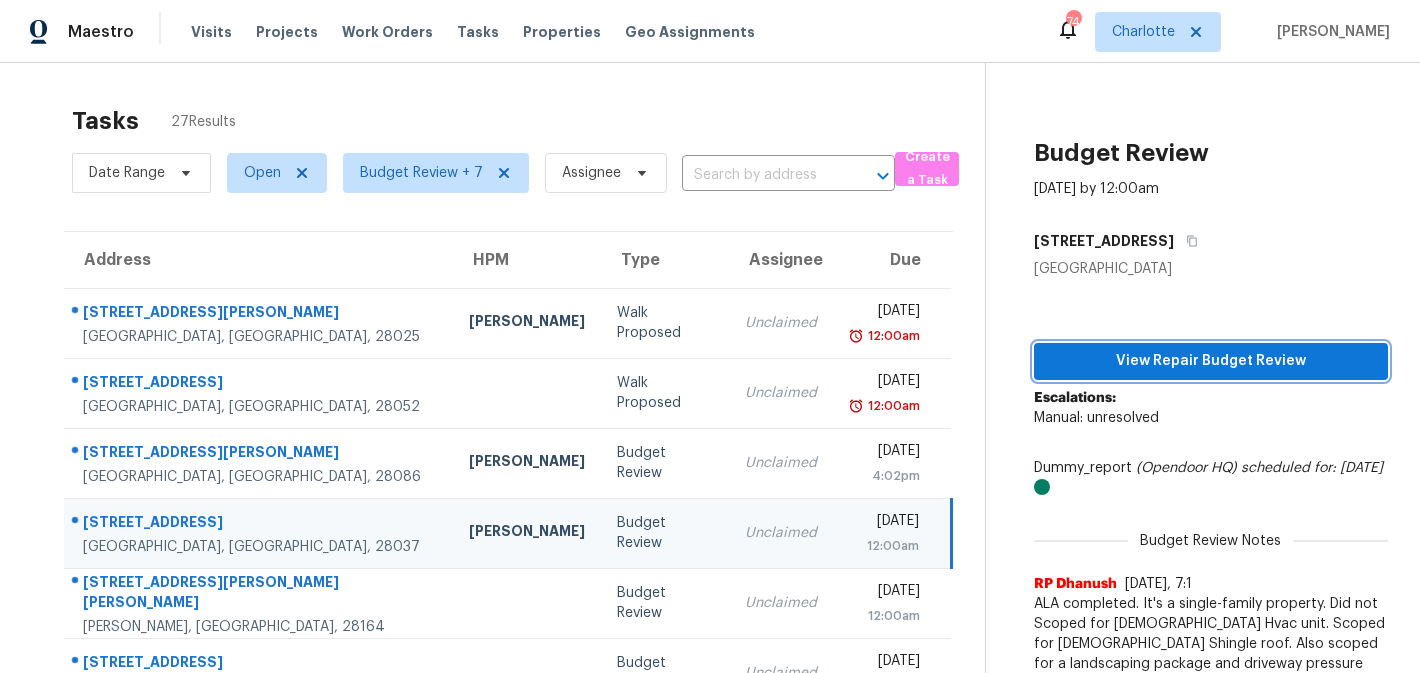 click on "View Repair Budget Review" at bounding box center [1211, 361] 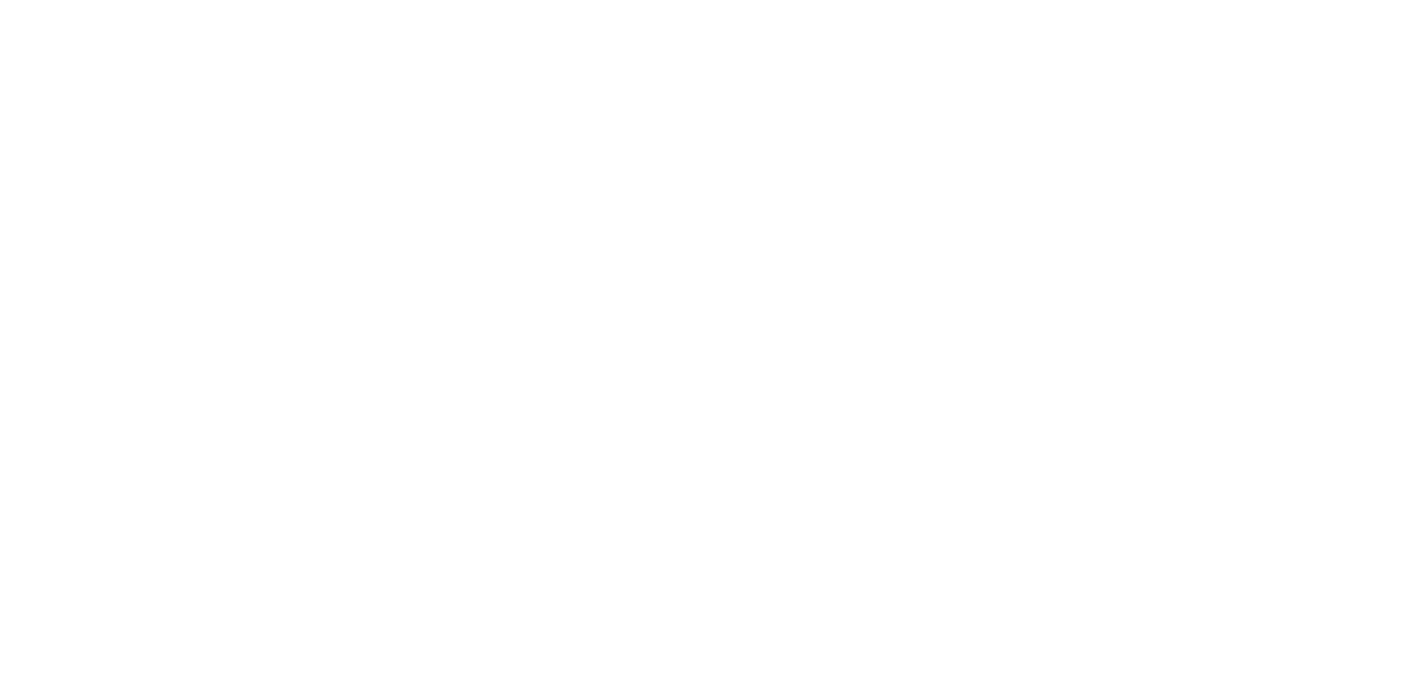 scroll, scrollTop: 0, scrollLeft: 0, axis: both 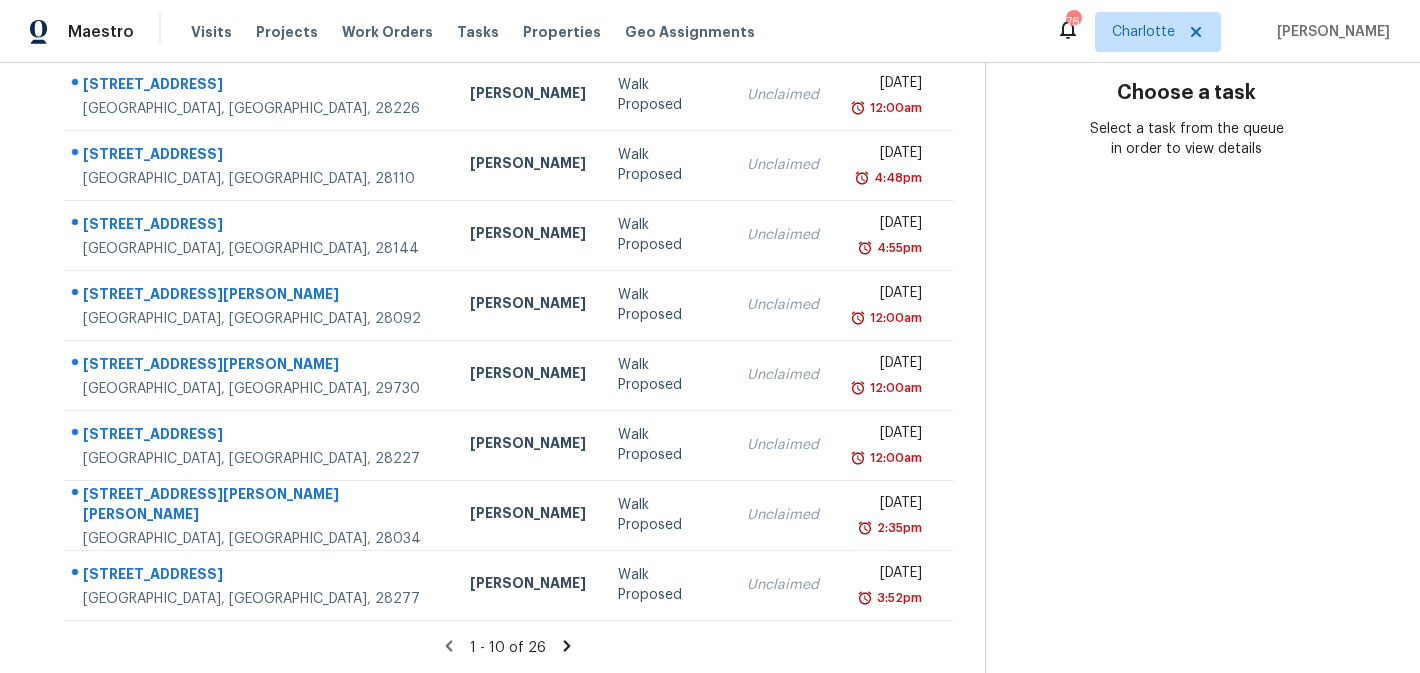 click 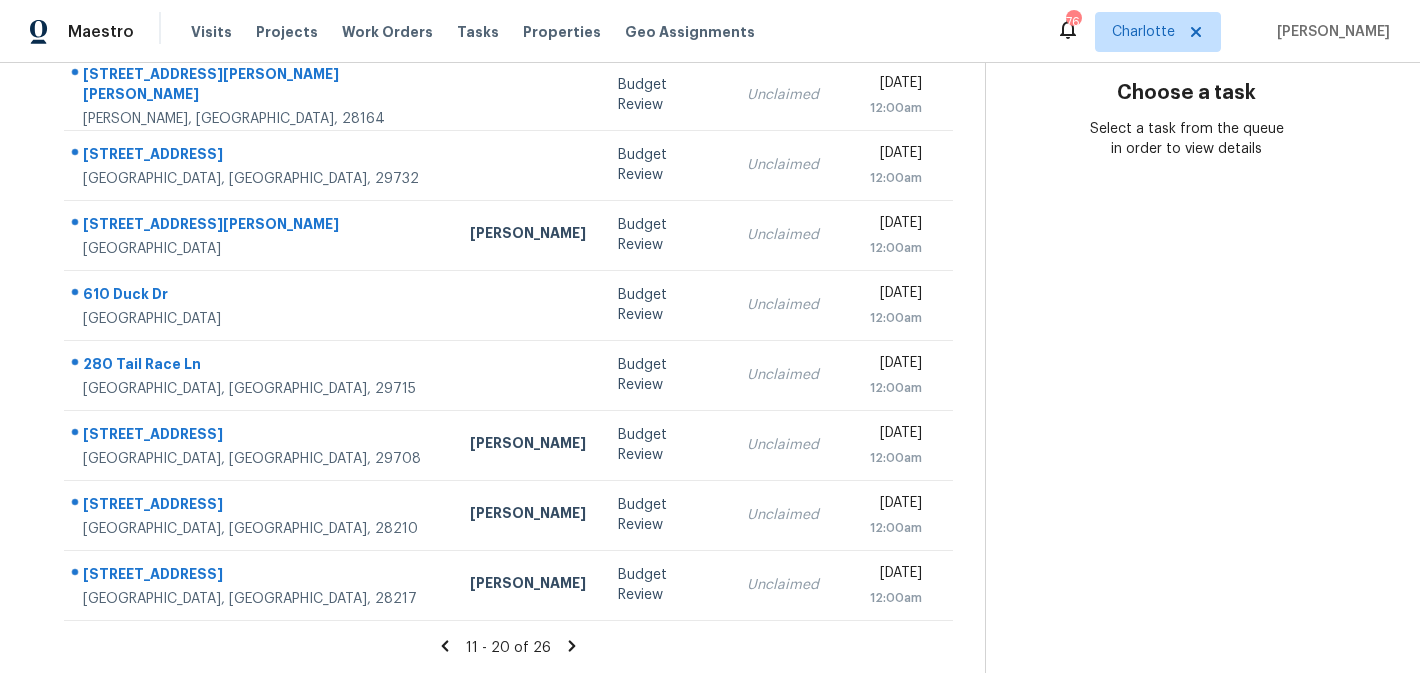 scroll, scrollTop: 0, scrollLeft: 0, axis: both 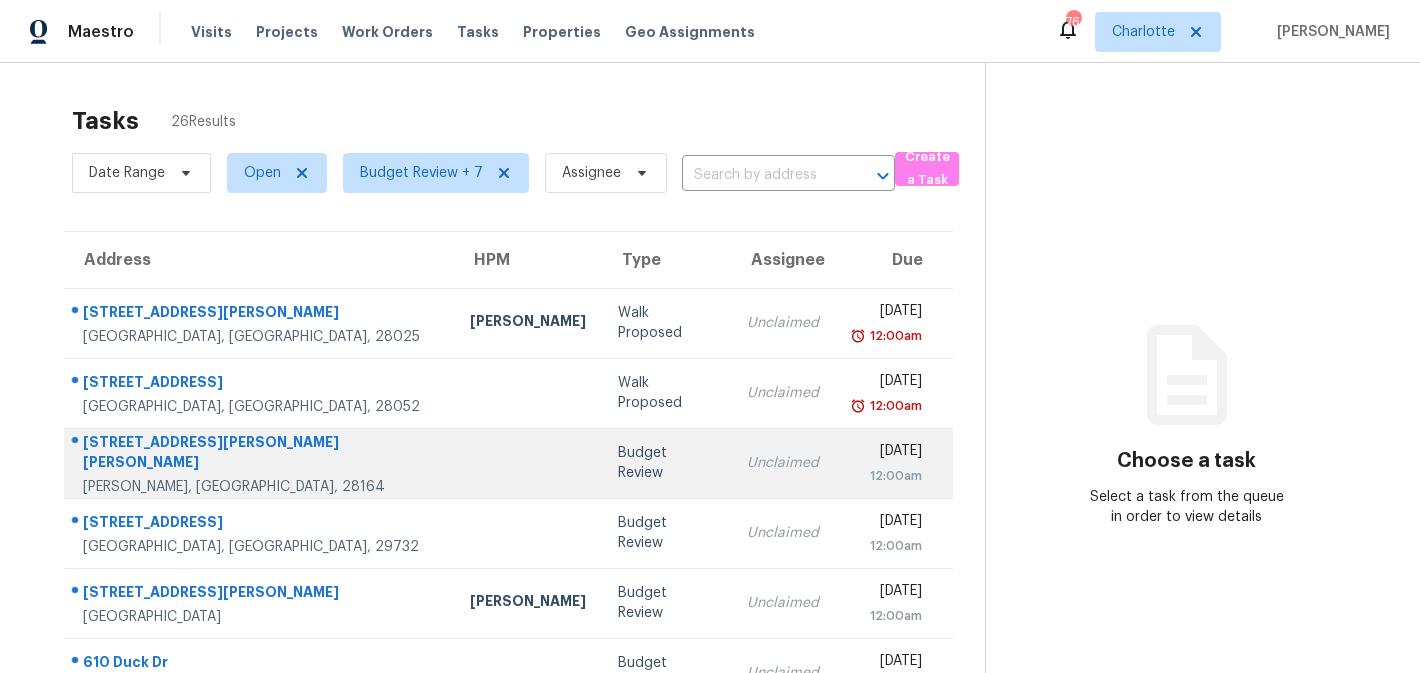 click on "Unclaimed" at bounding box center (783, 463) 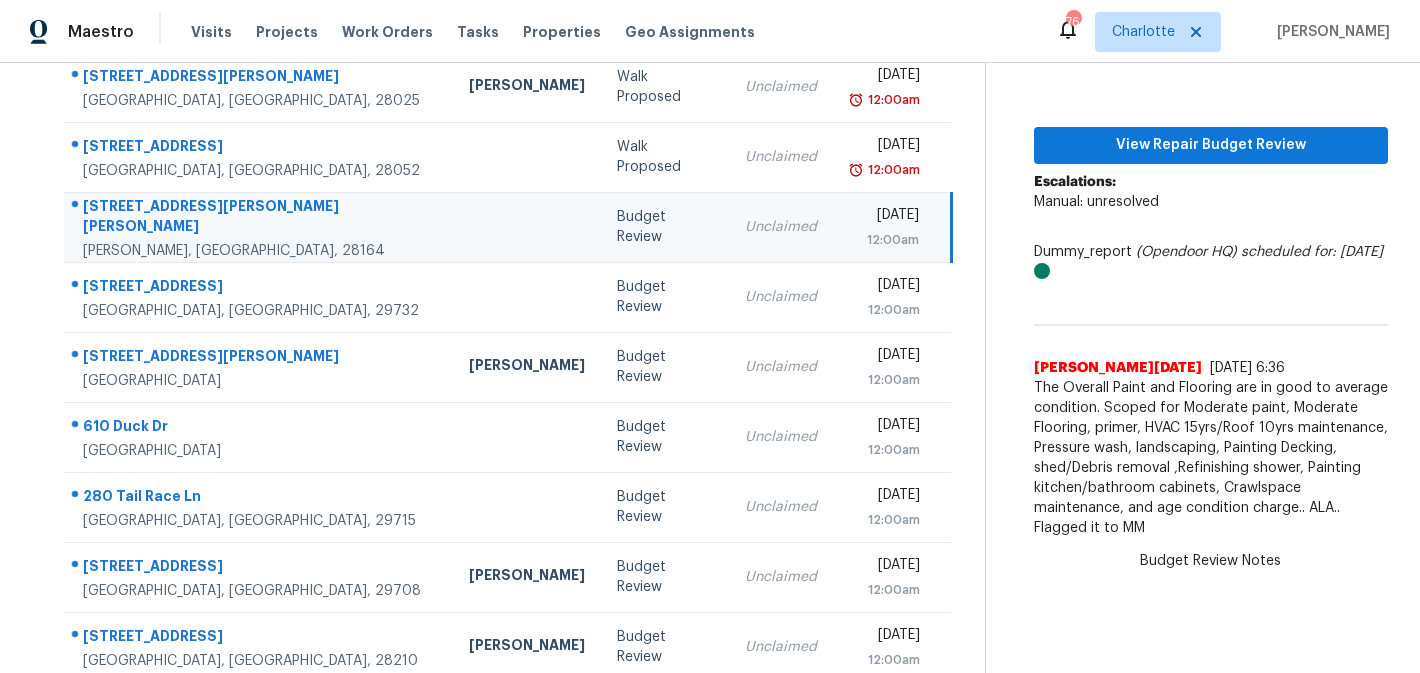 scroll, scrollTop: 237, scrollLeft: 0, axis: vertical 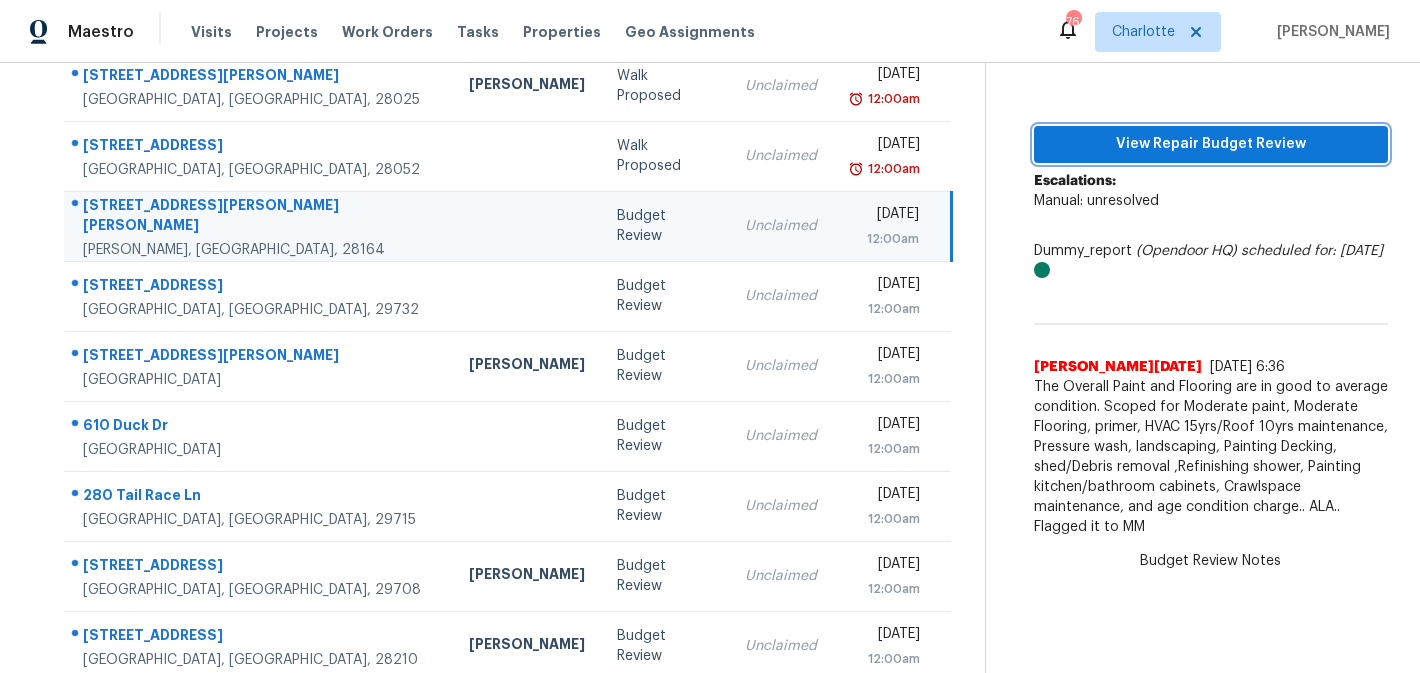 click on "View Repair Budget Review" at bounding box center [1211, 144] 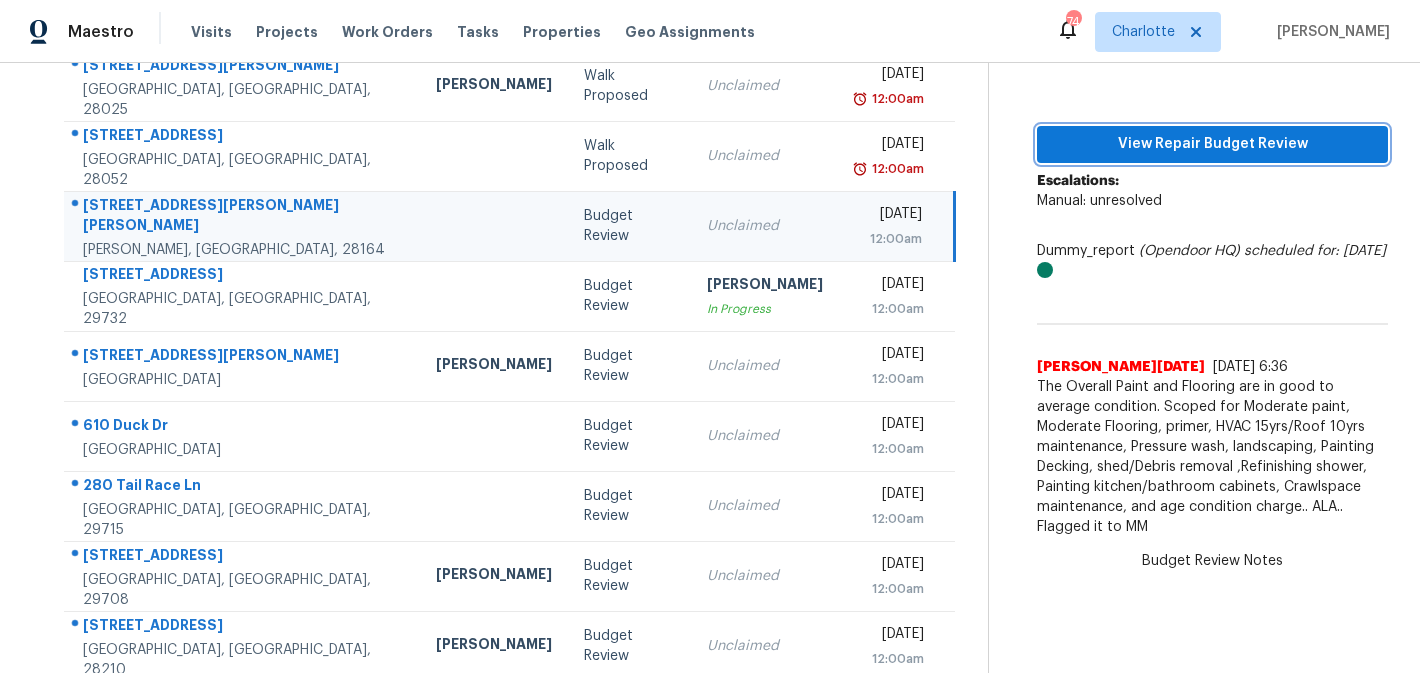click on "View Repair Budget Review" at bounding box center (1212, 144) 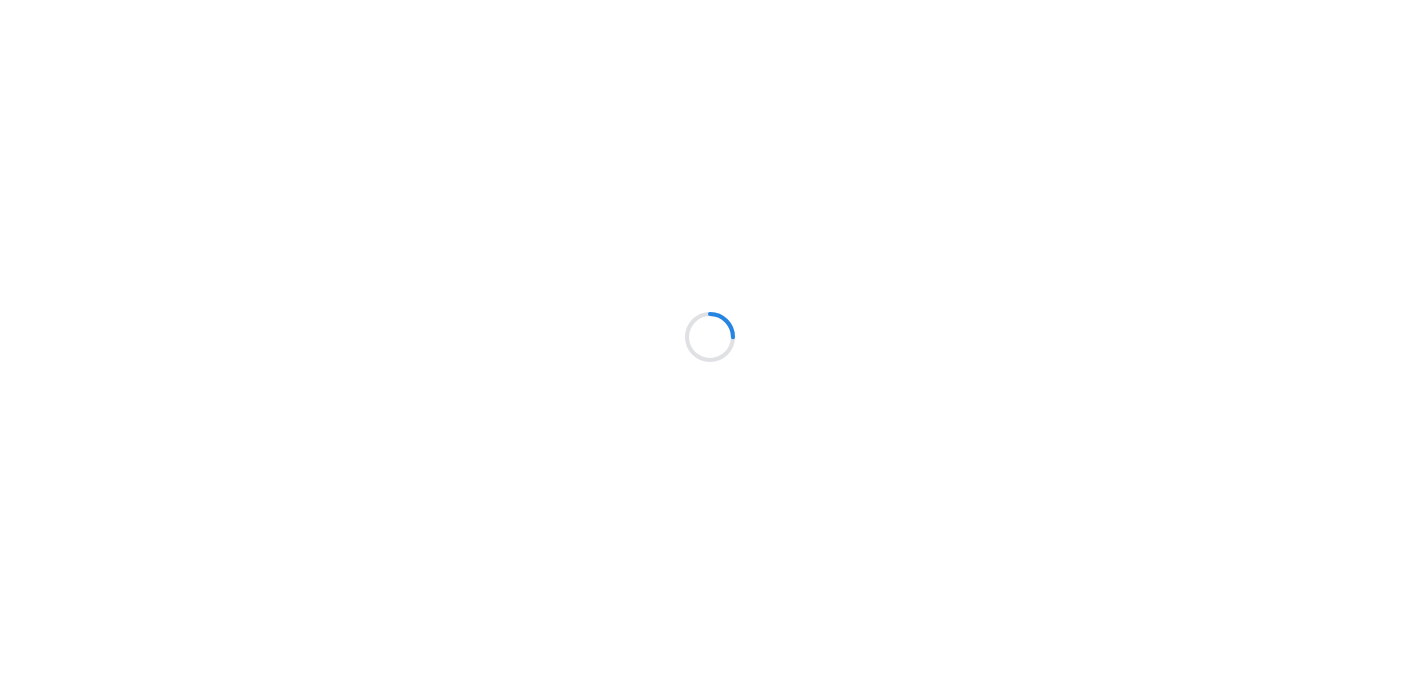 scroll, scrollTop: 0, scrollLeft: 0, axis: both 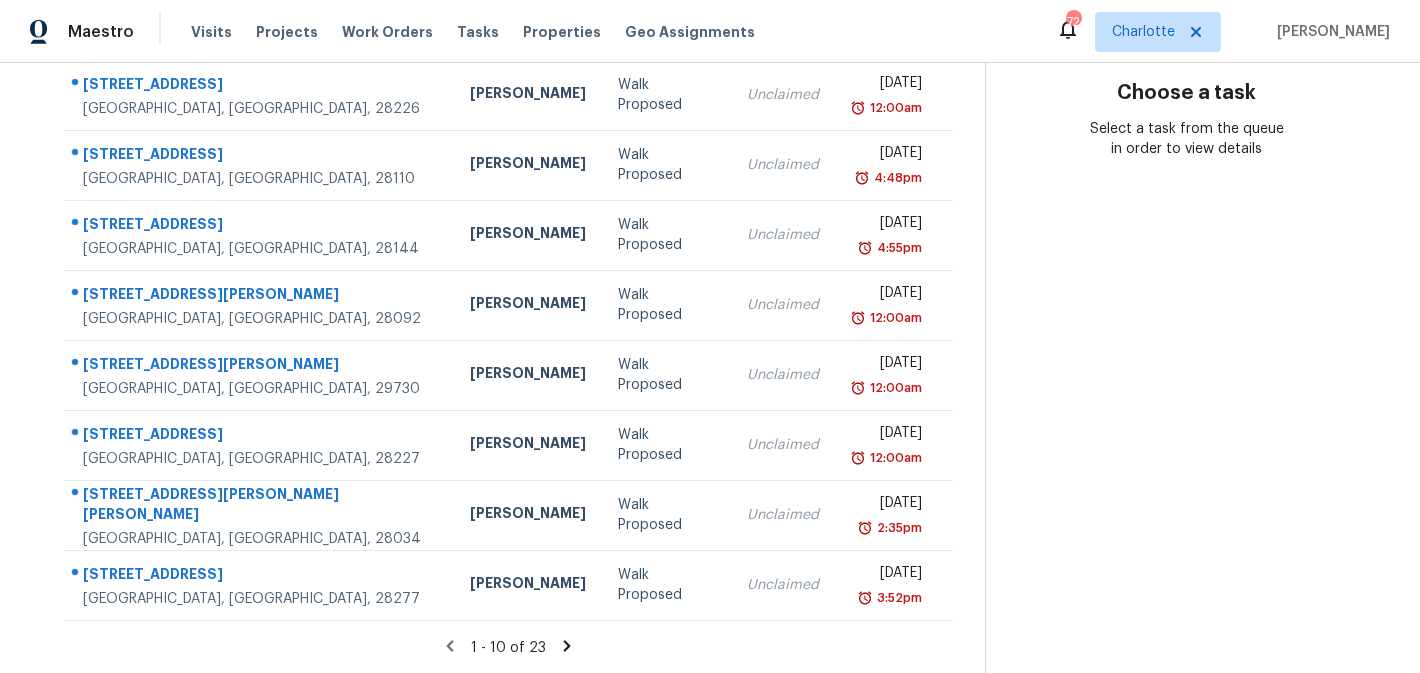 click 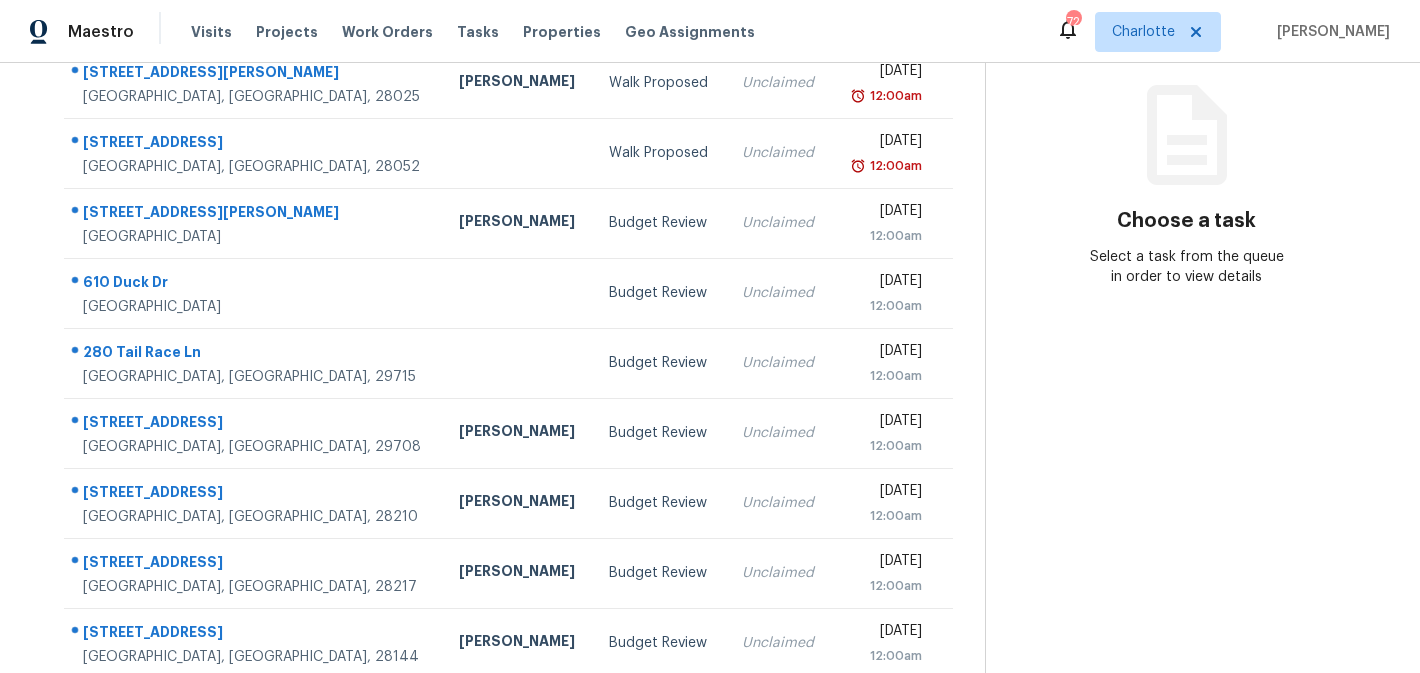 scroll, scrollTop: 233, scrollLeft: 0, axis: vertical 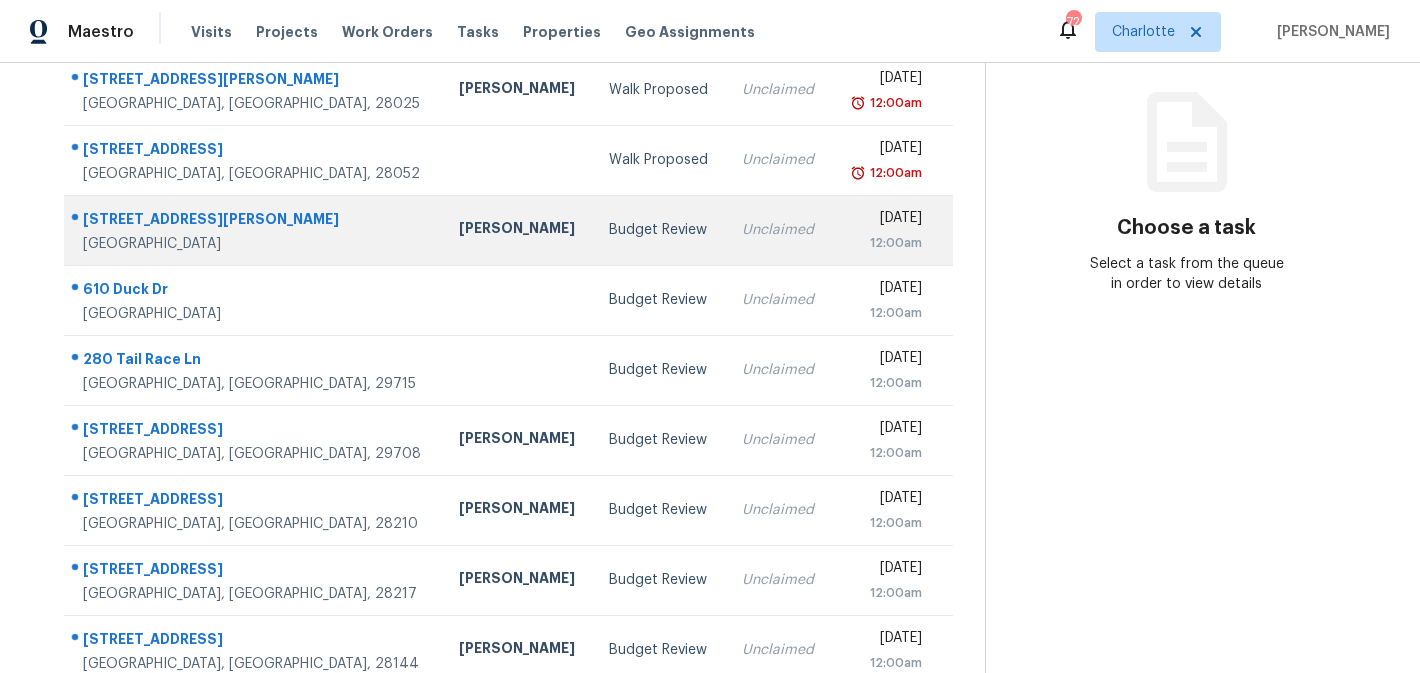 click on "Budget Review" at bounding box center (659, 230) 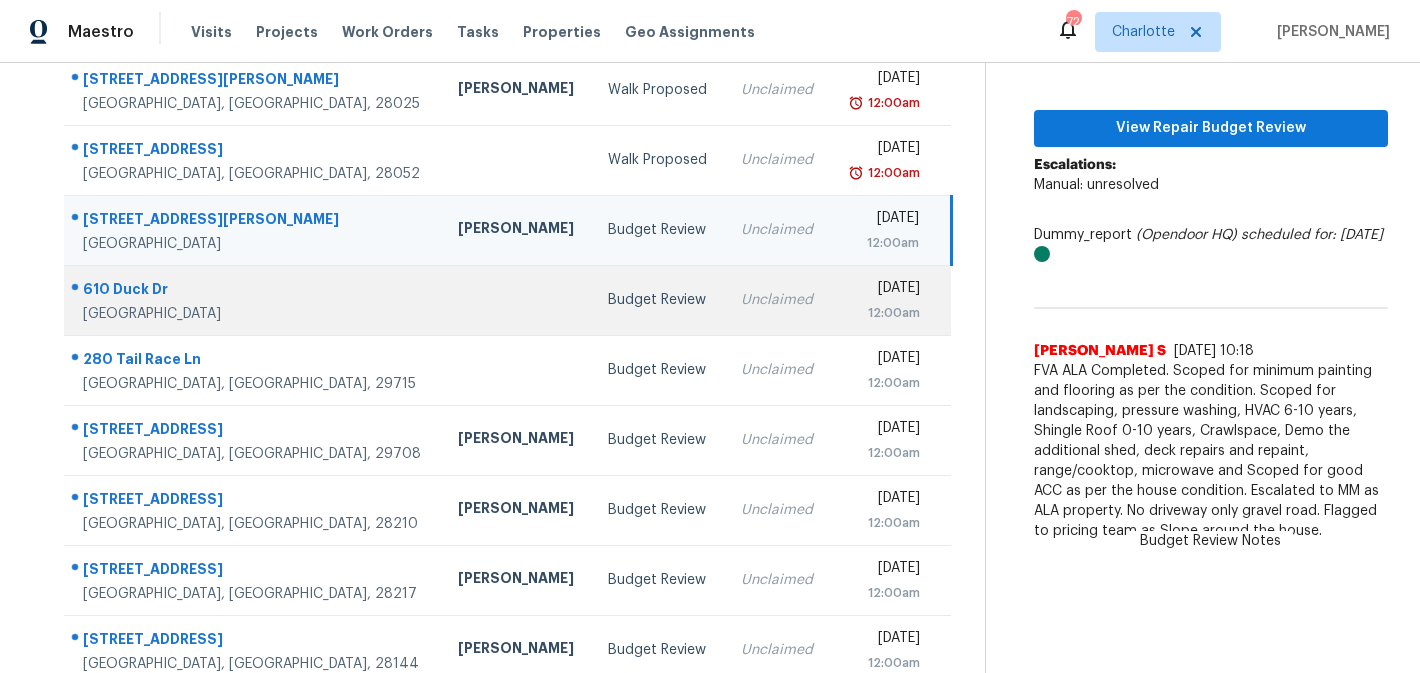 click on "Budget Review" at bounding box center (658, 300) 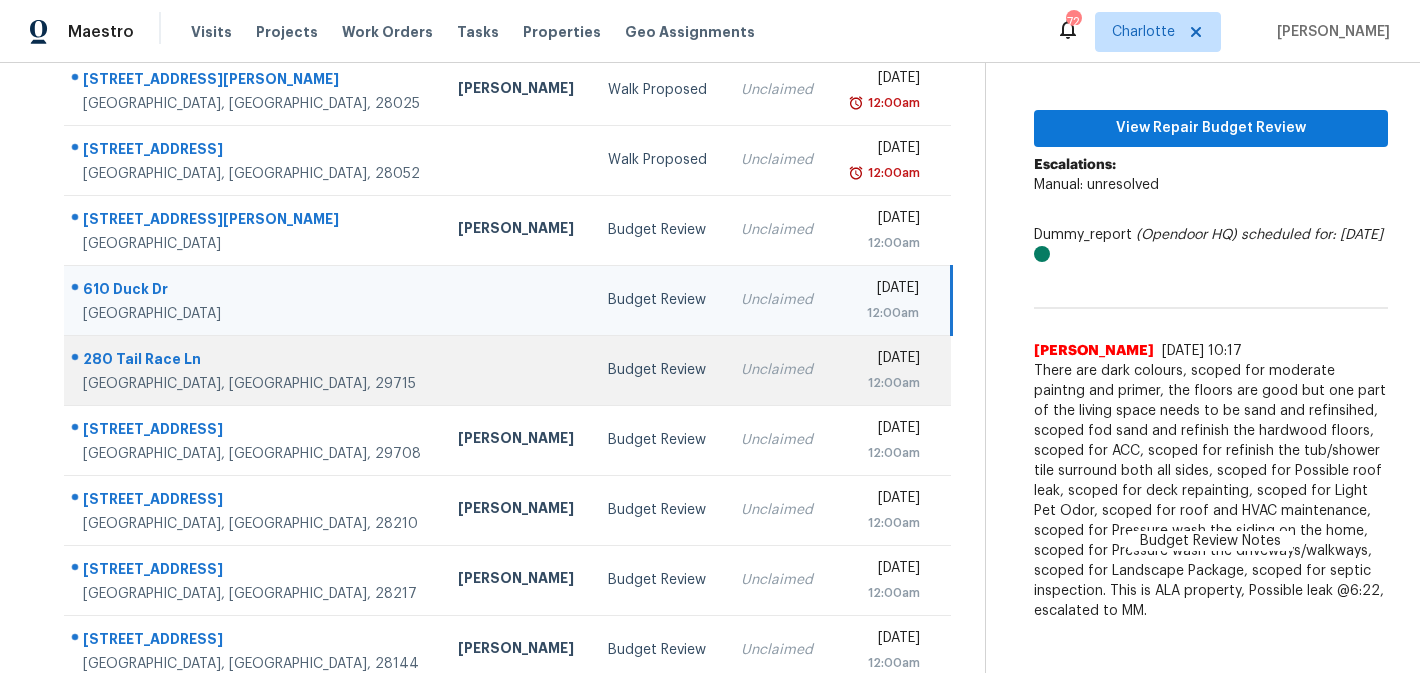 click on "Unclaimed" at bounding box center (777, 370) 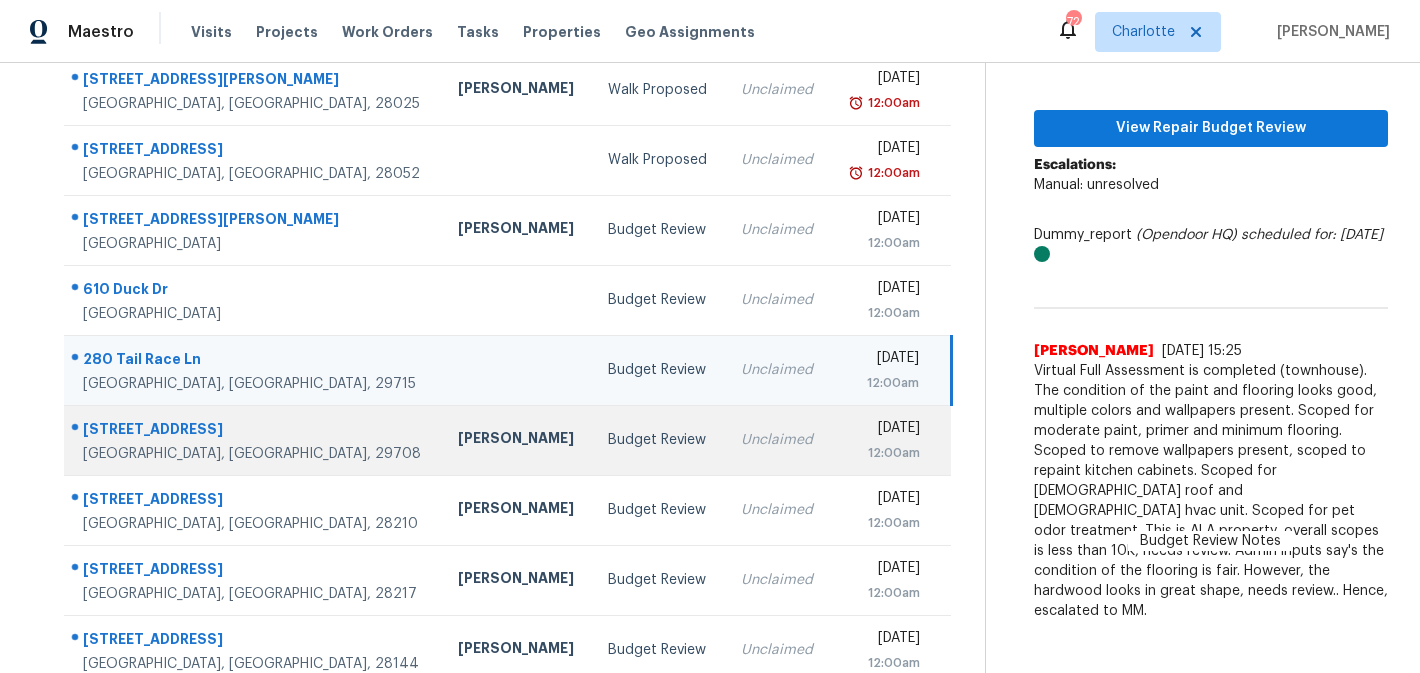 click on "Budget Review" at bounding box center (658, 440) 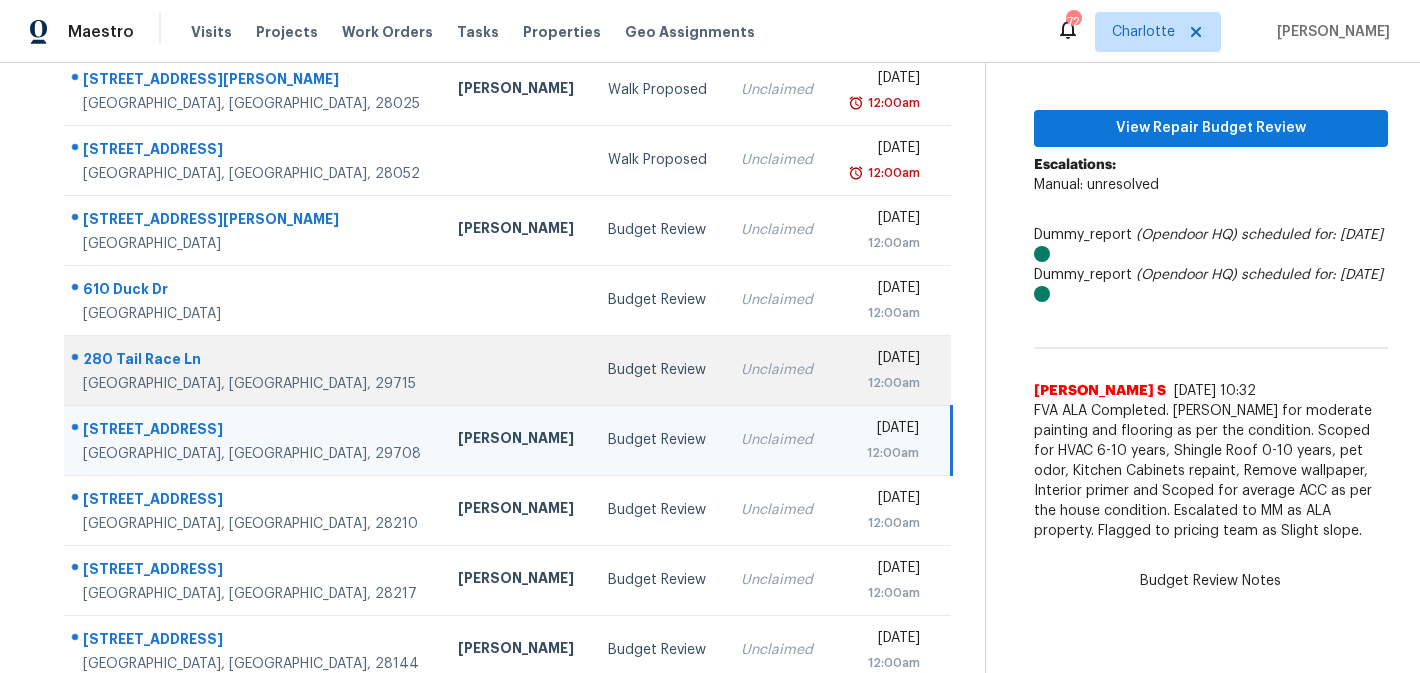 click on "Unclaimed" at bounding box center [777, 370] 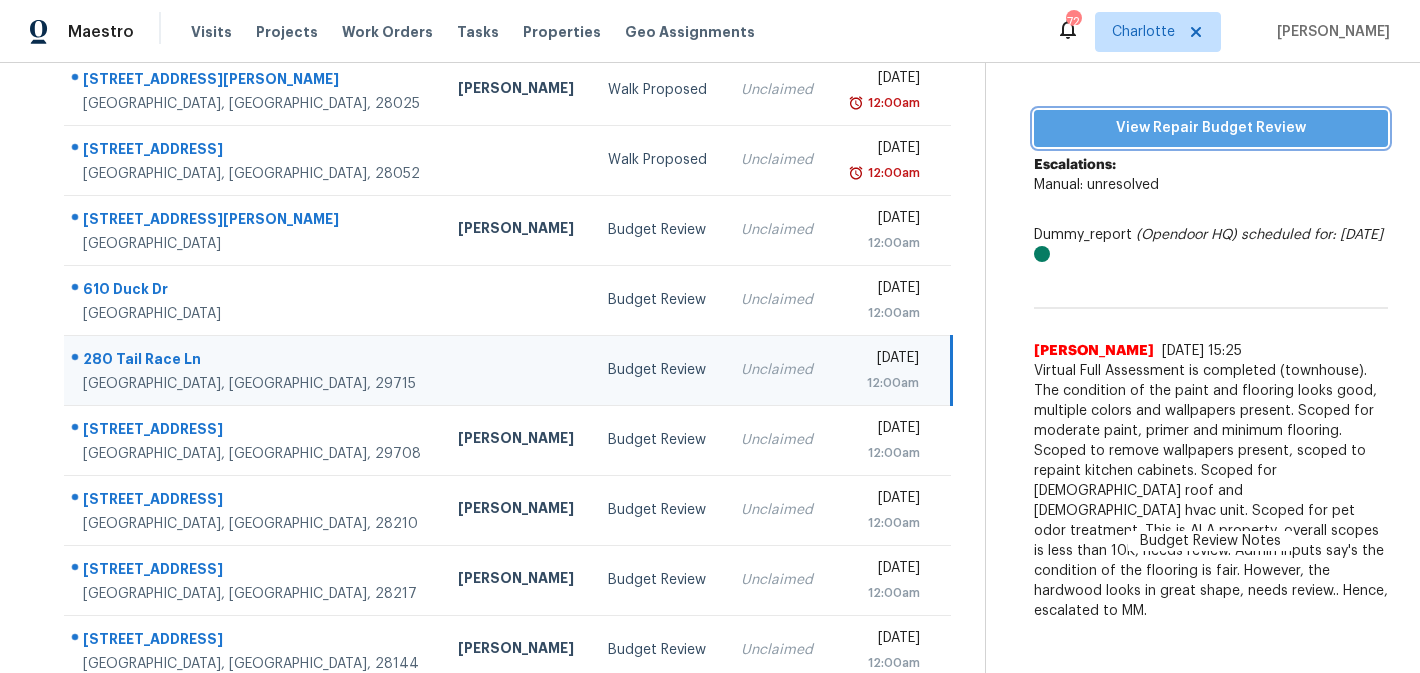 click on "View Repair Budget Review" at bounding box center (1211, 128) 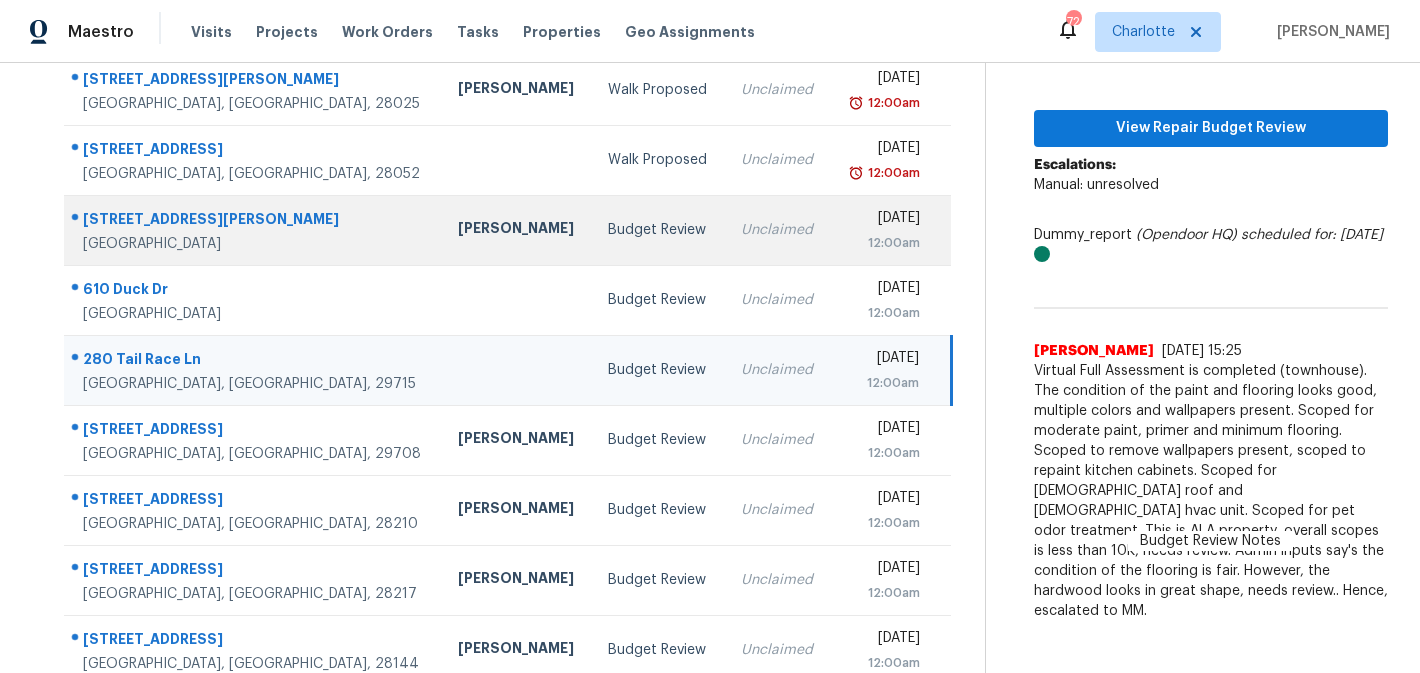 click on "Budget Review" at bounding box center [658, 230] 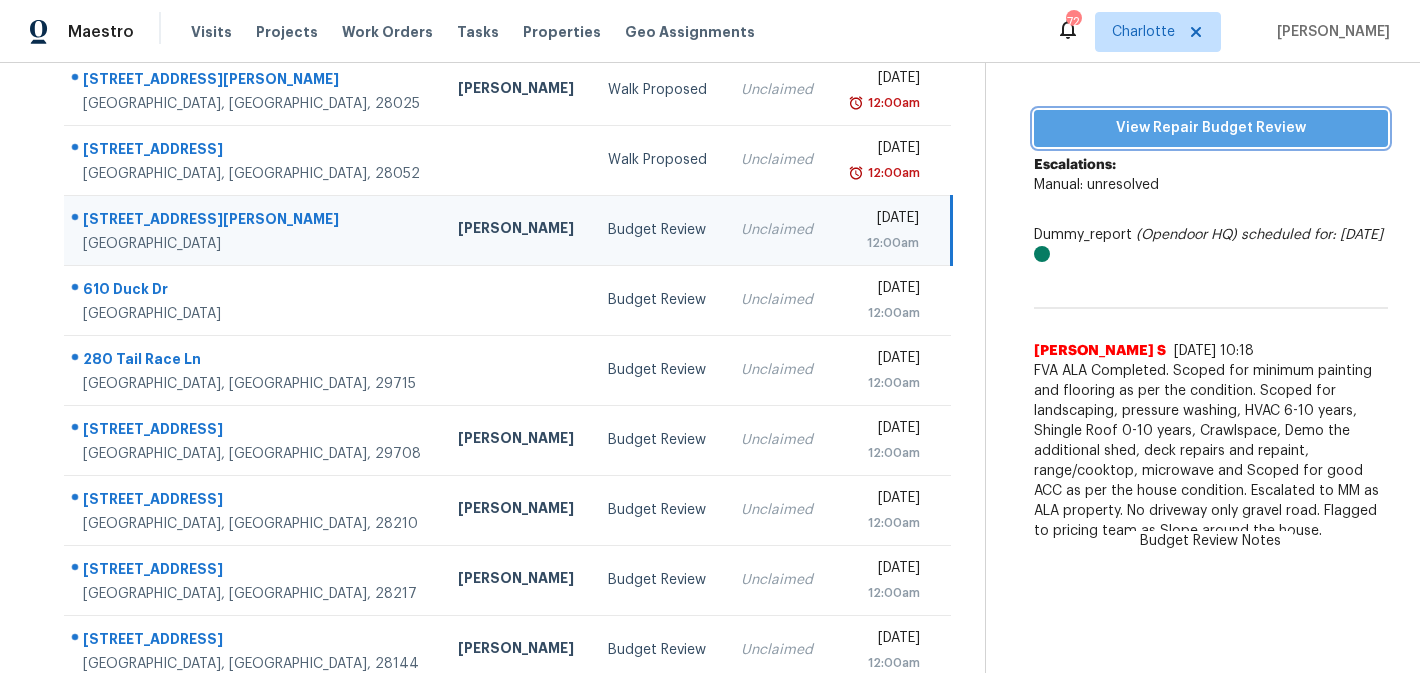 click on "View Repair Budget Review" at bounding box center (1211, 128) 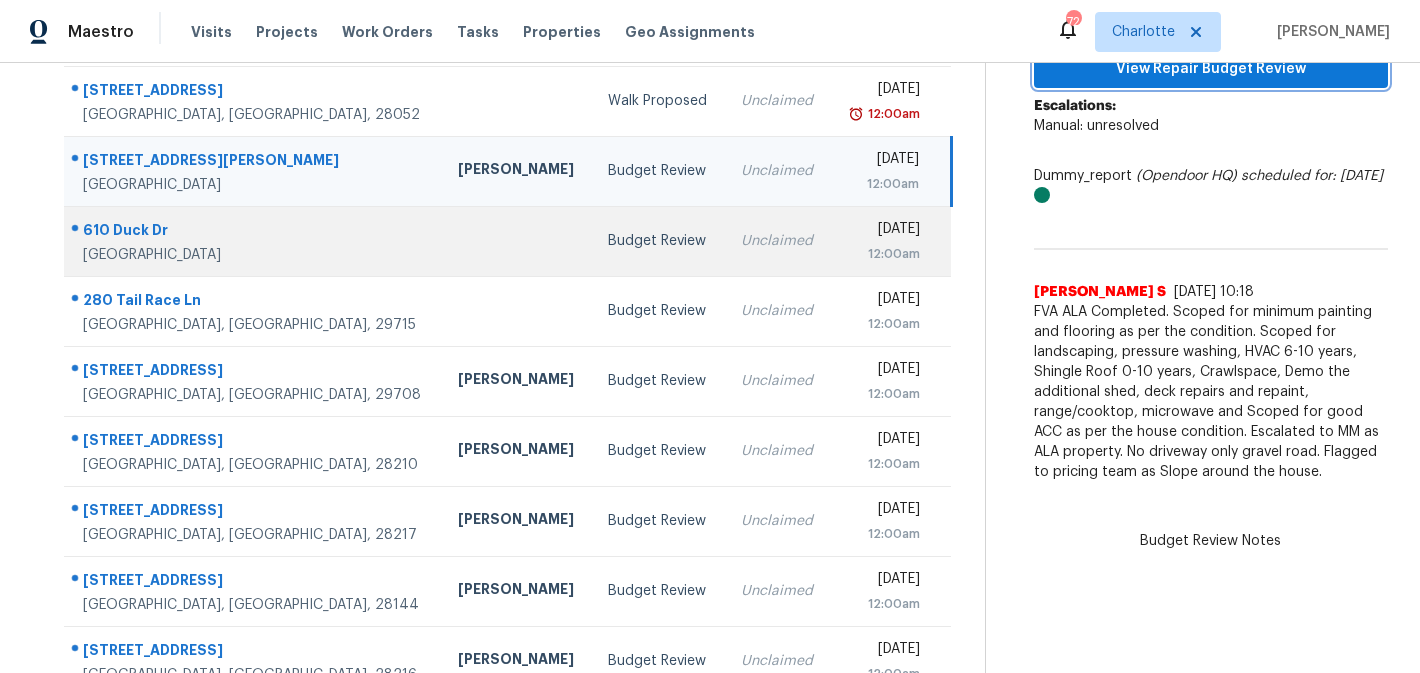 scroll, scrollTop: 368, scrollLeft: 0, axis: vertical 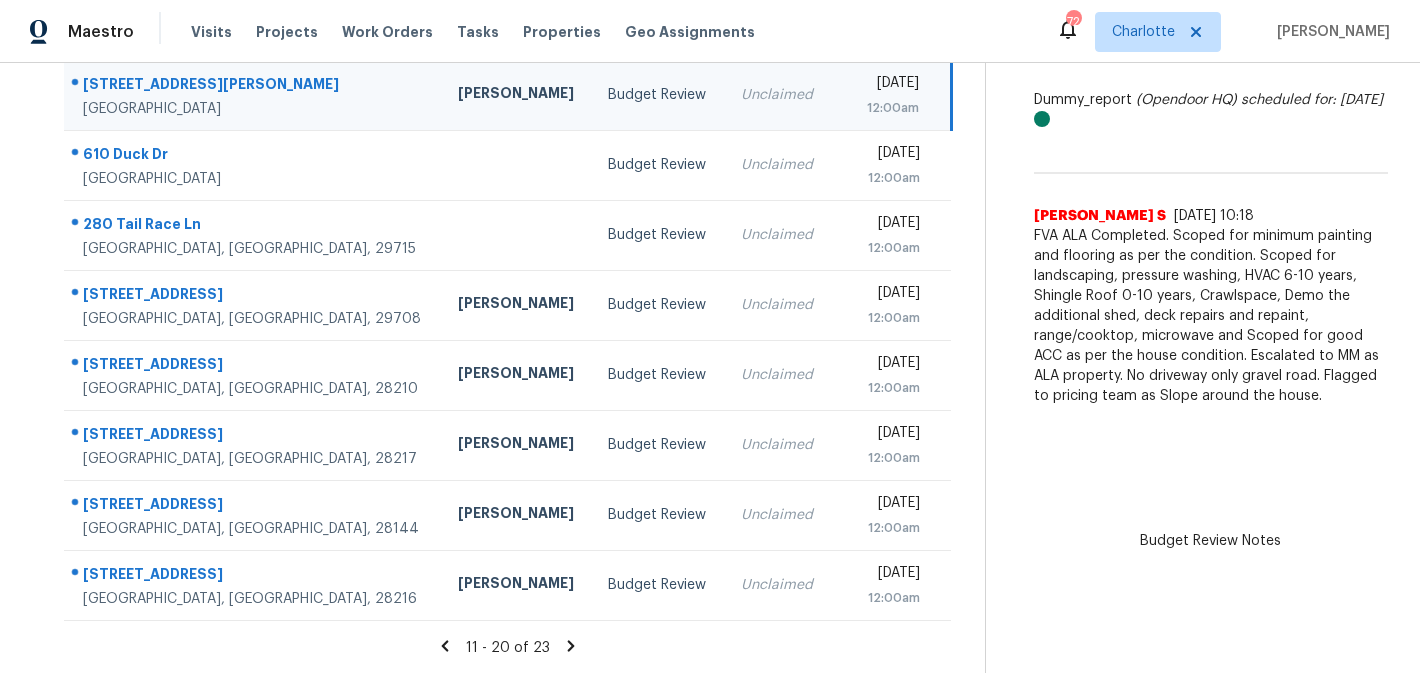 click 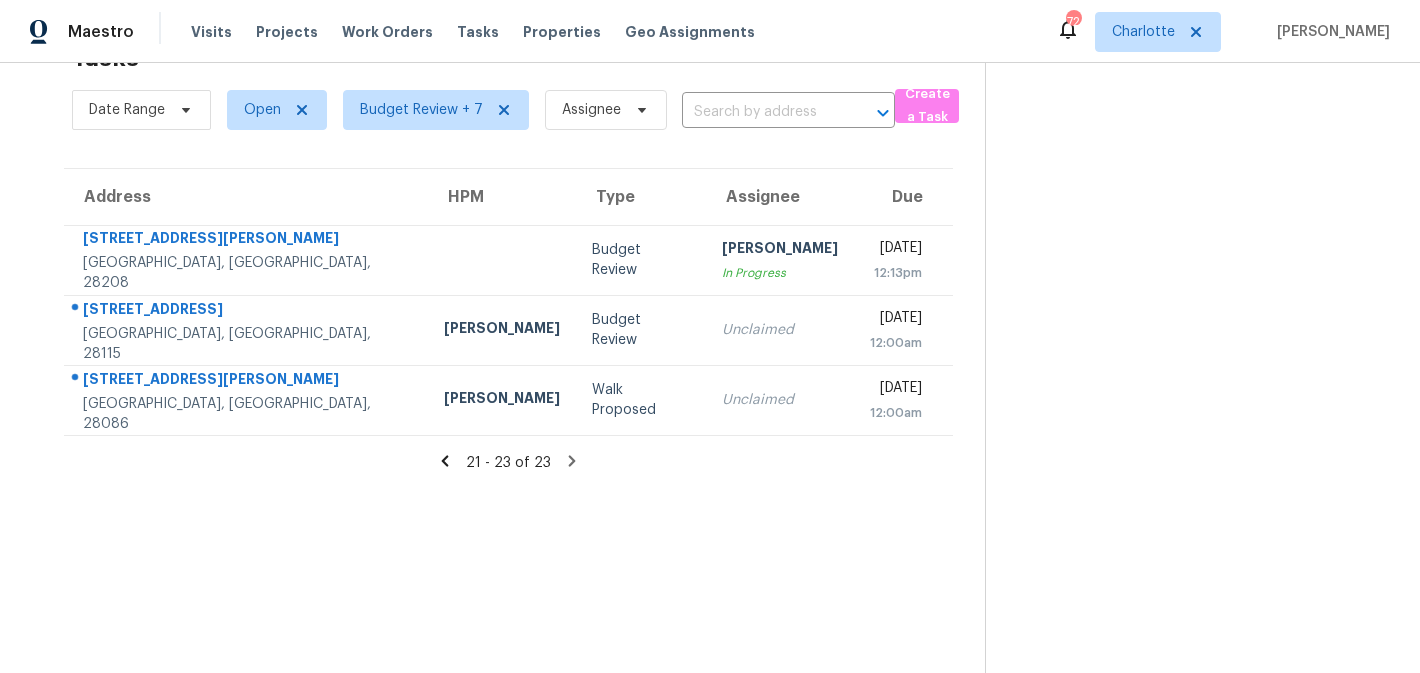 click 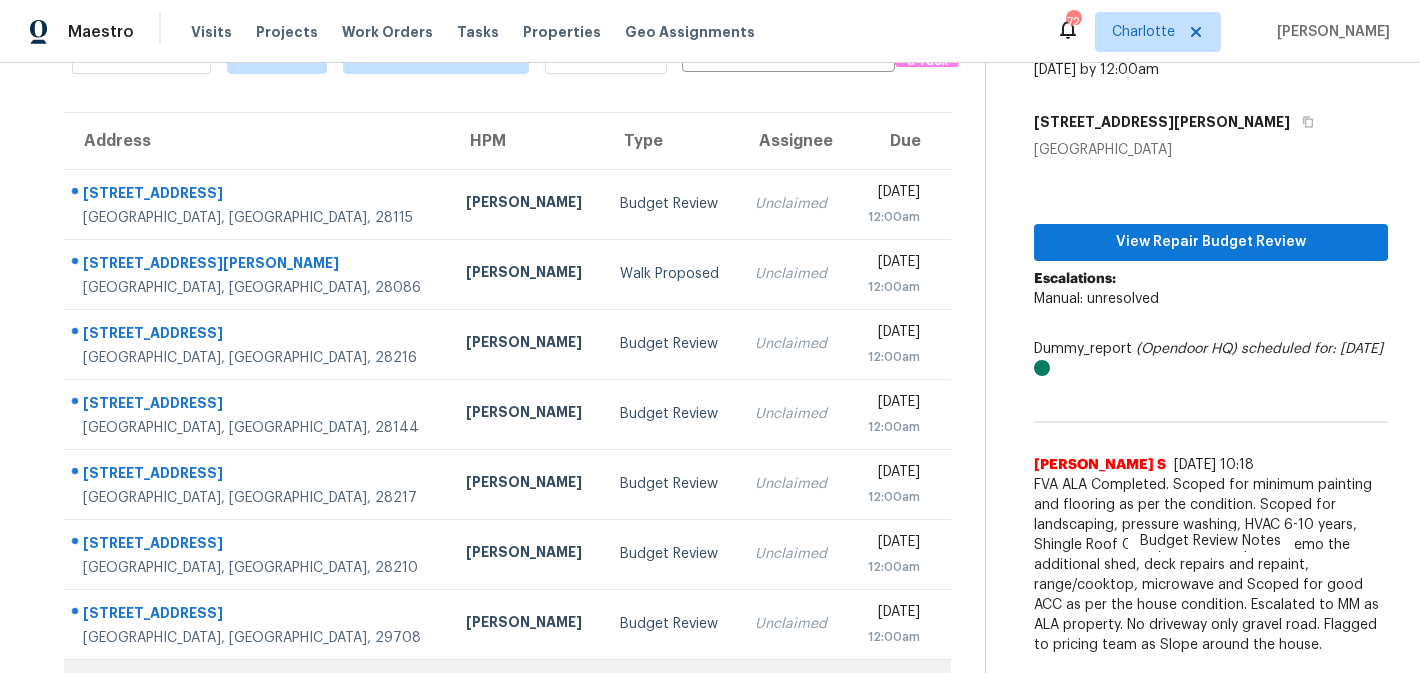 scroll, scrollTop: 118, scrollLeft: 0, axis: vertical 